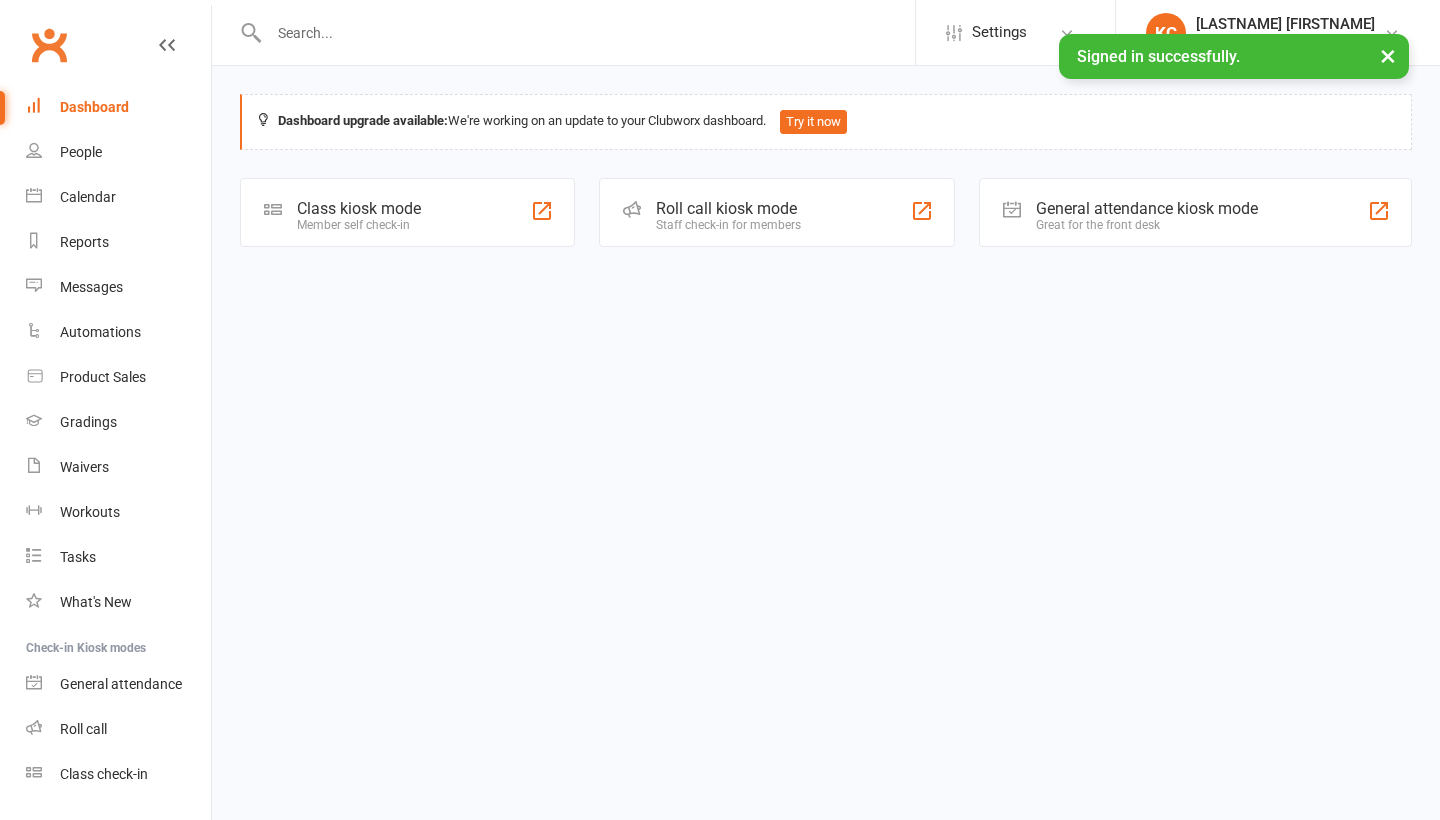 scroll, scrollTop: 0, scrollLeft: 0, axis: both 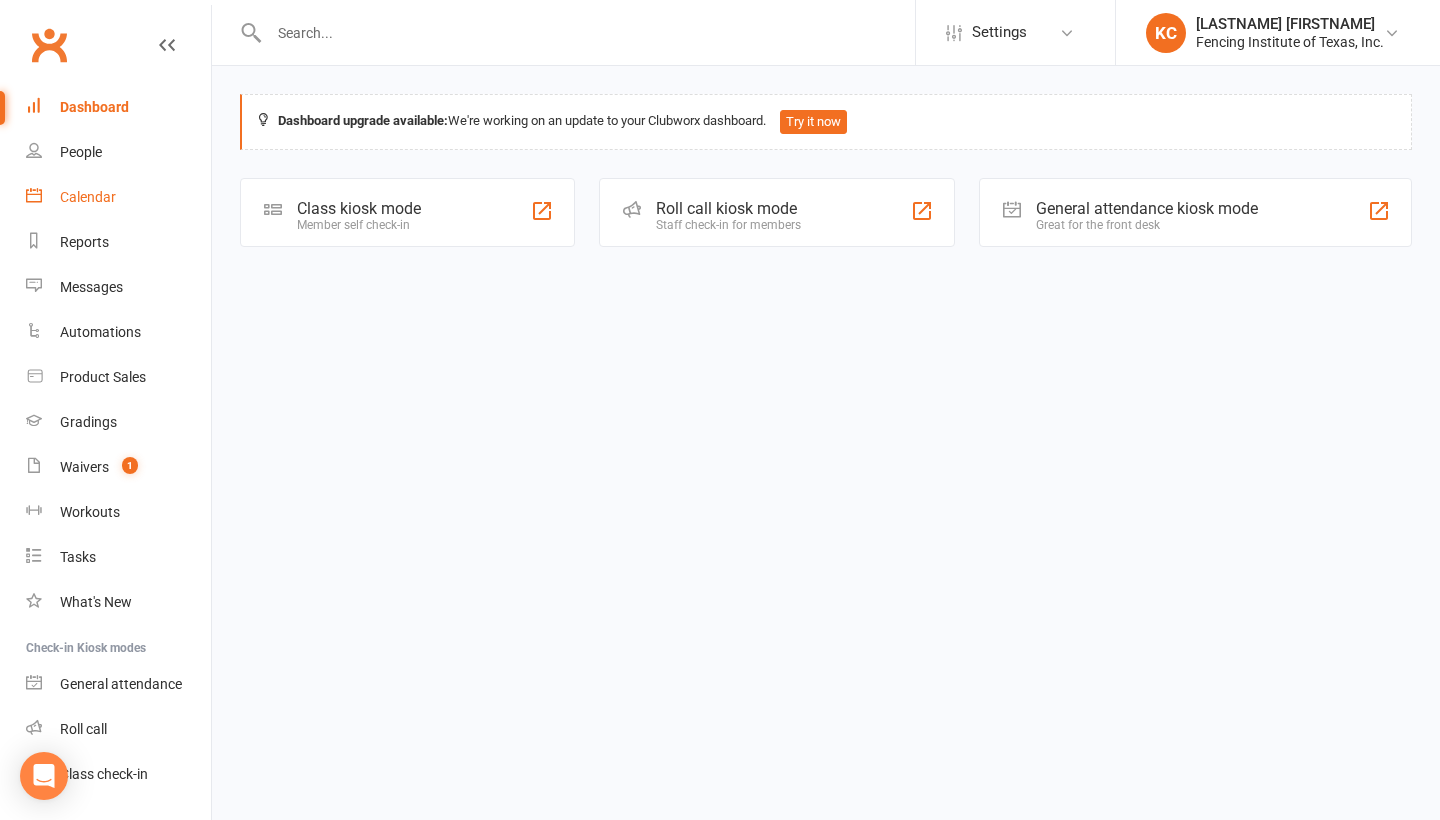 click on "Calendar" at bounding box center (88, 197) 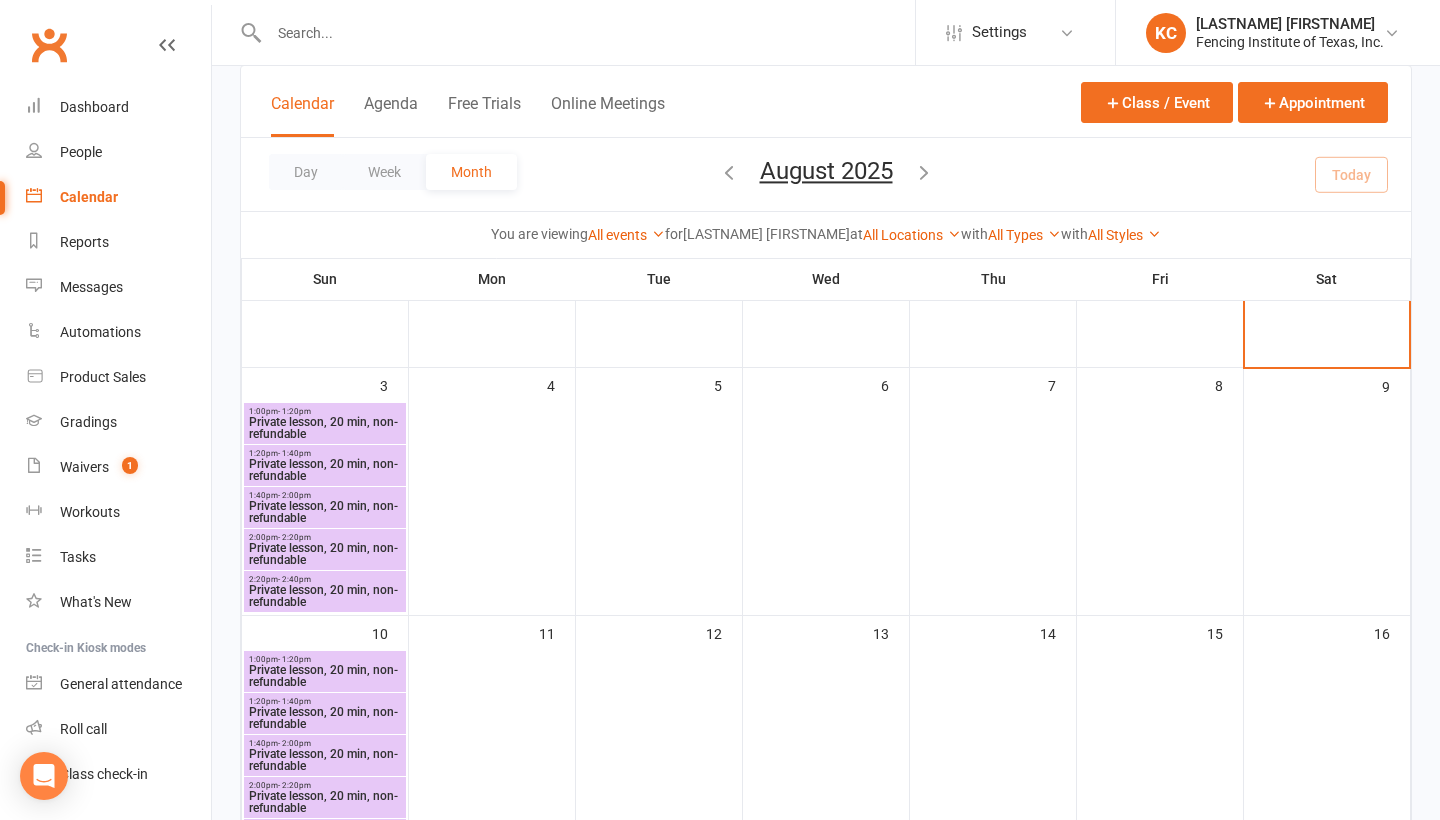 scroll, scrollTop: 193, scrollLeft: 0, axis: vertical 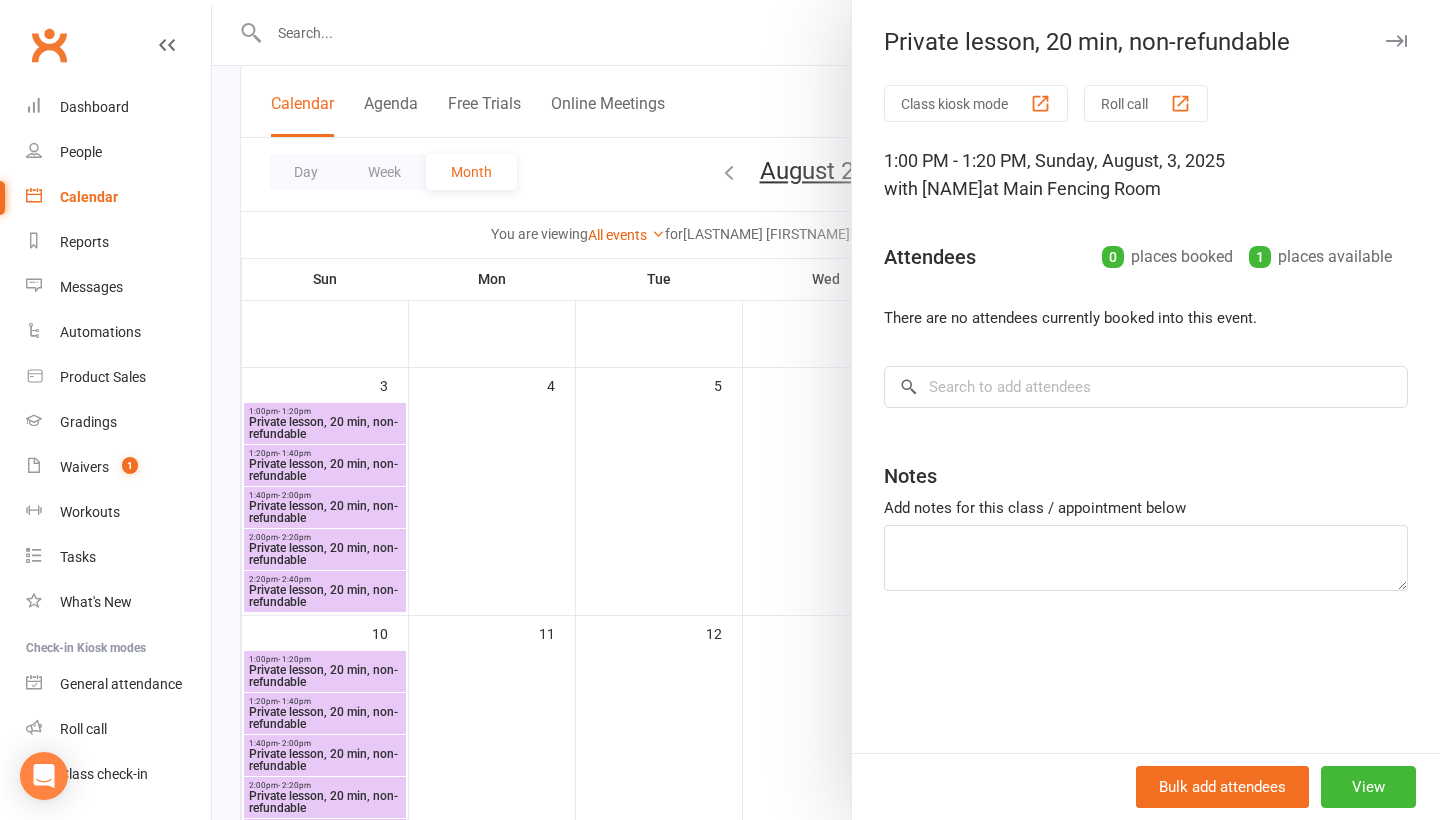 click at bounding box center (1396, 41) 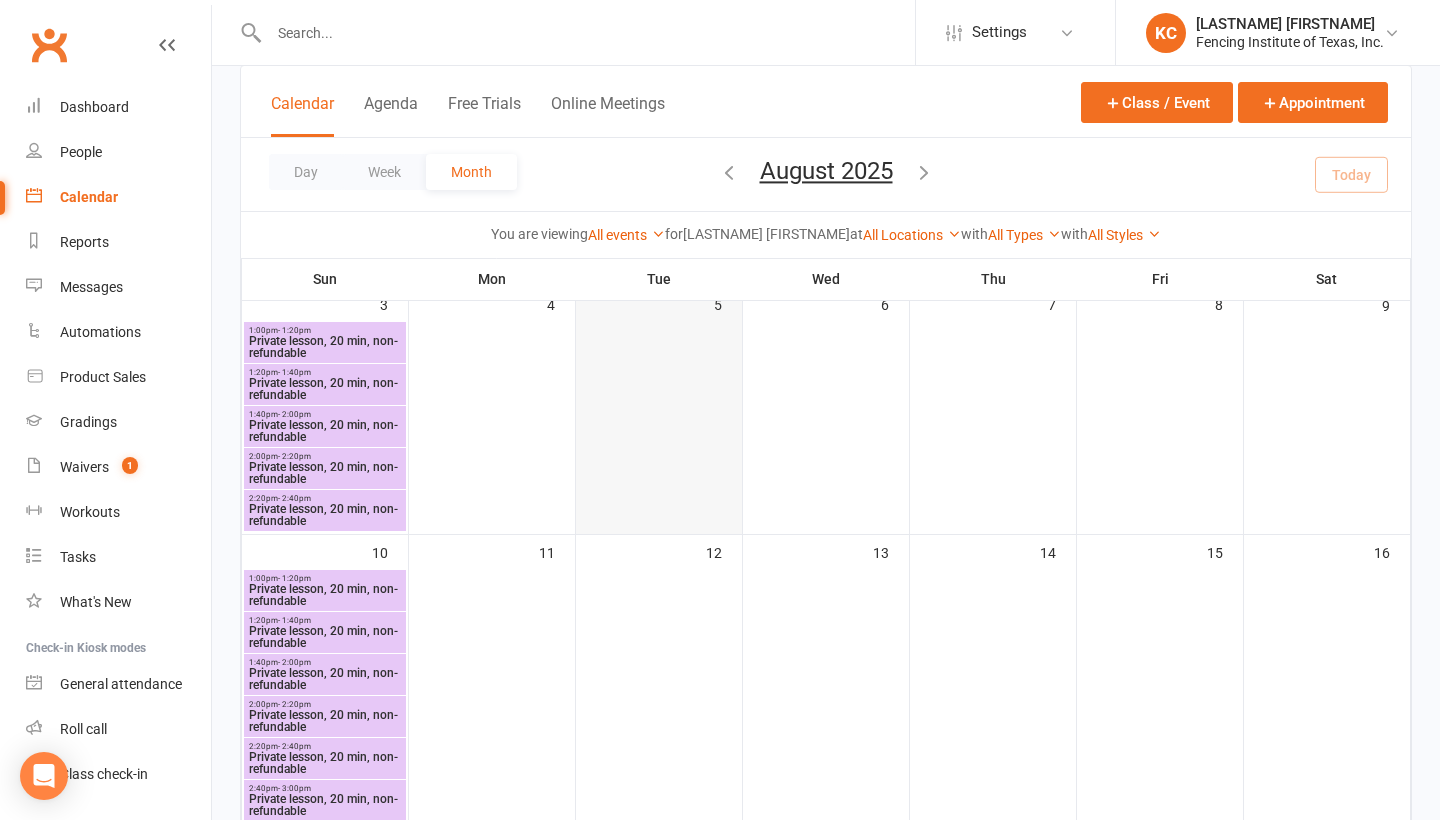 scroll, scrollTop: 224, scrollLeft: 0, axis: vertical 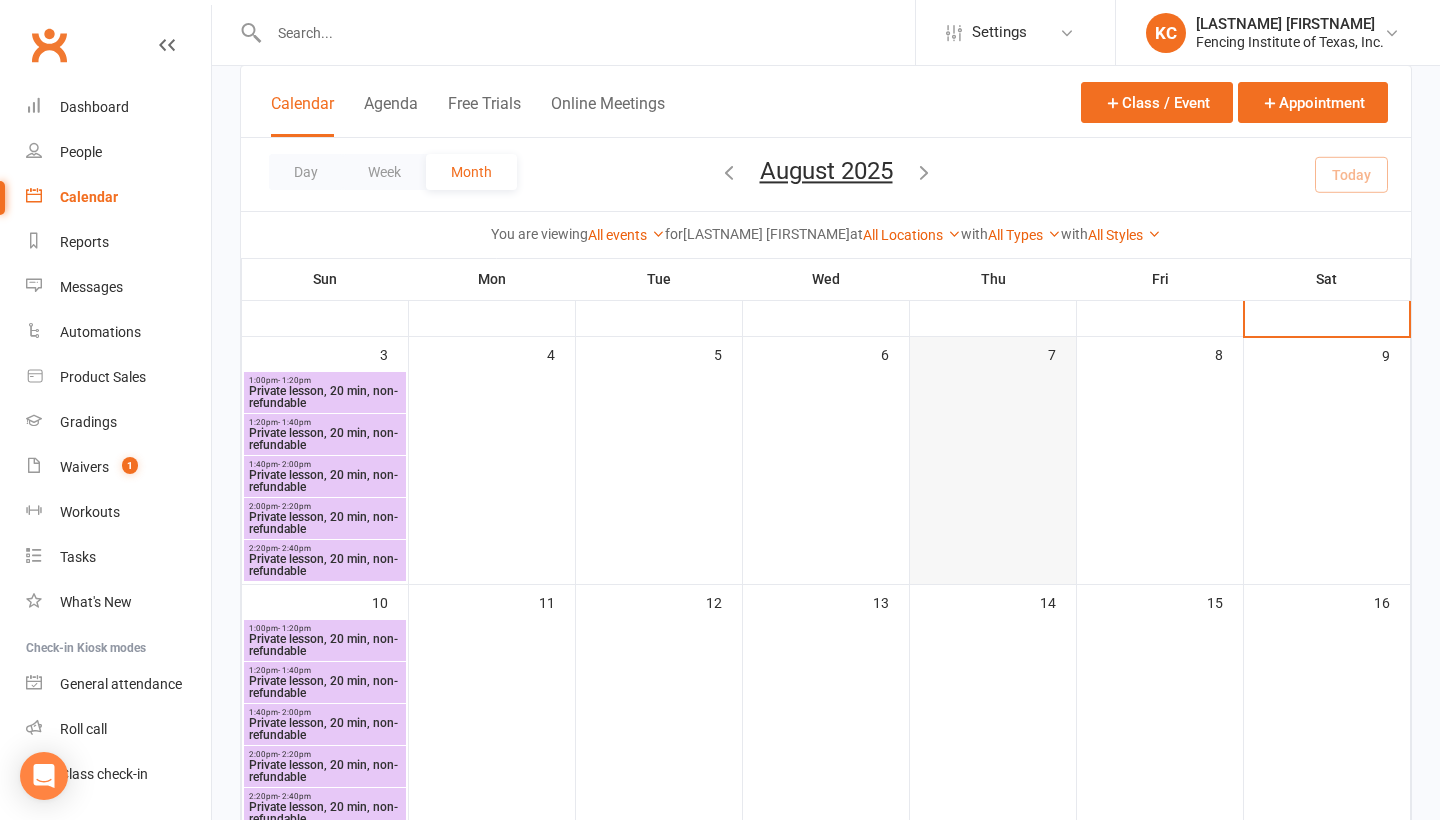 click at bounding box center [993, 477] 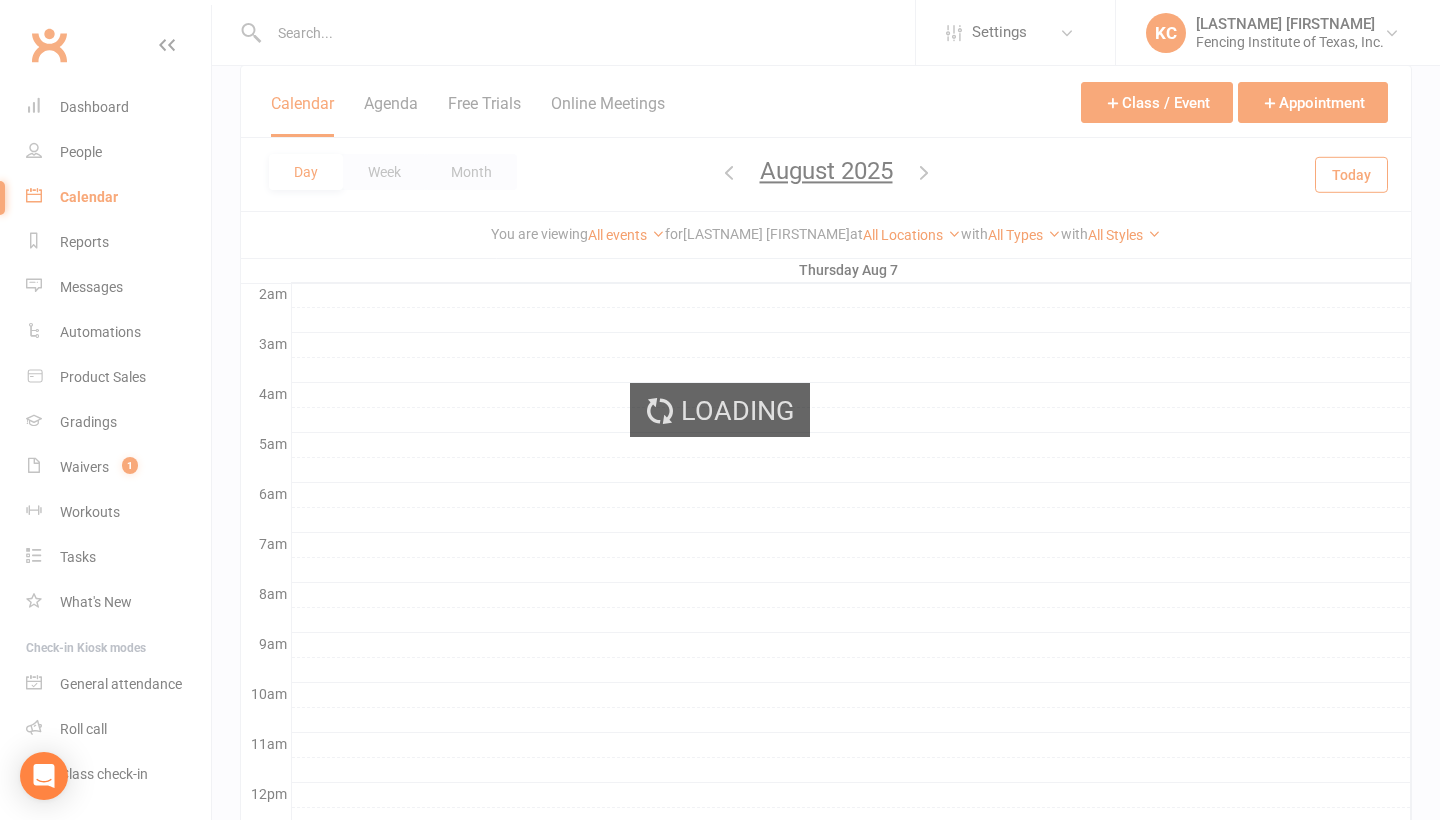 scroll, scrollTop: 0, scrollLeft: 0, axis: both 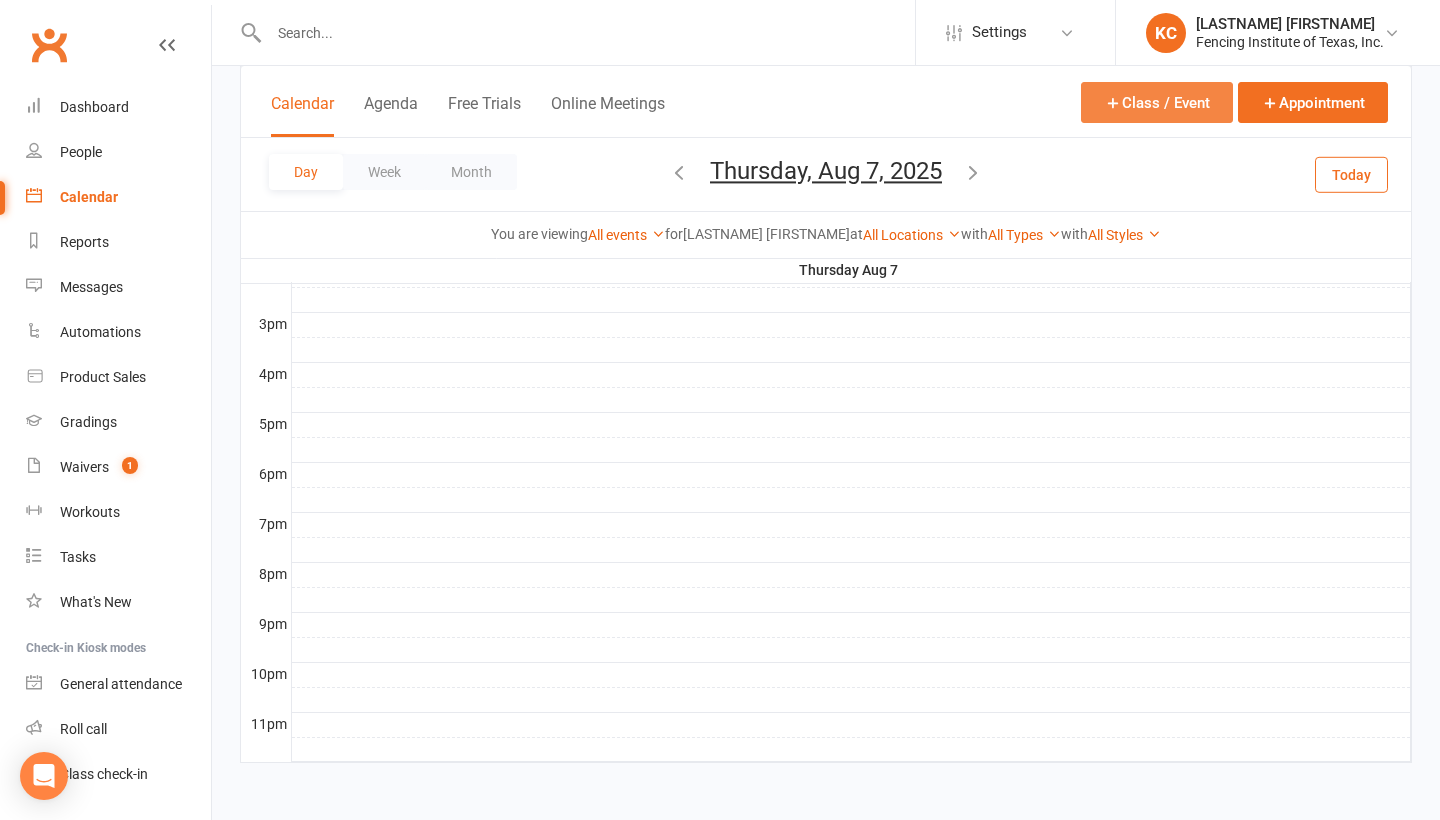 click on "Class / Event" at bounding box center [1157, 102] 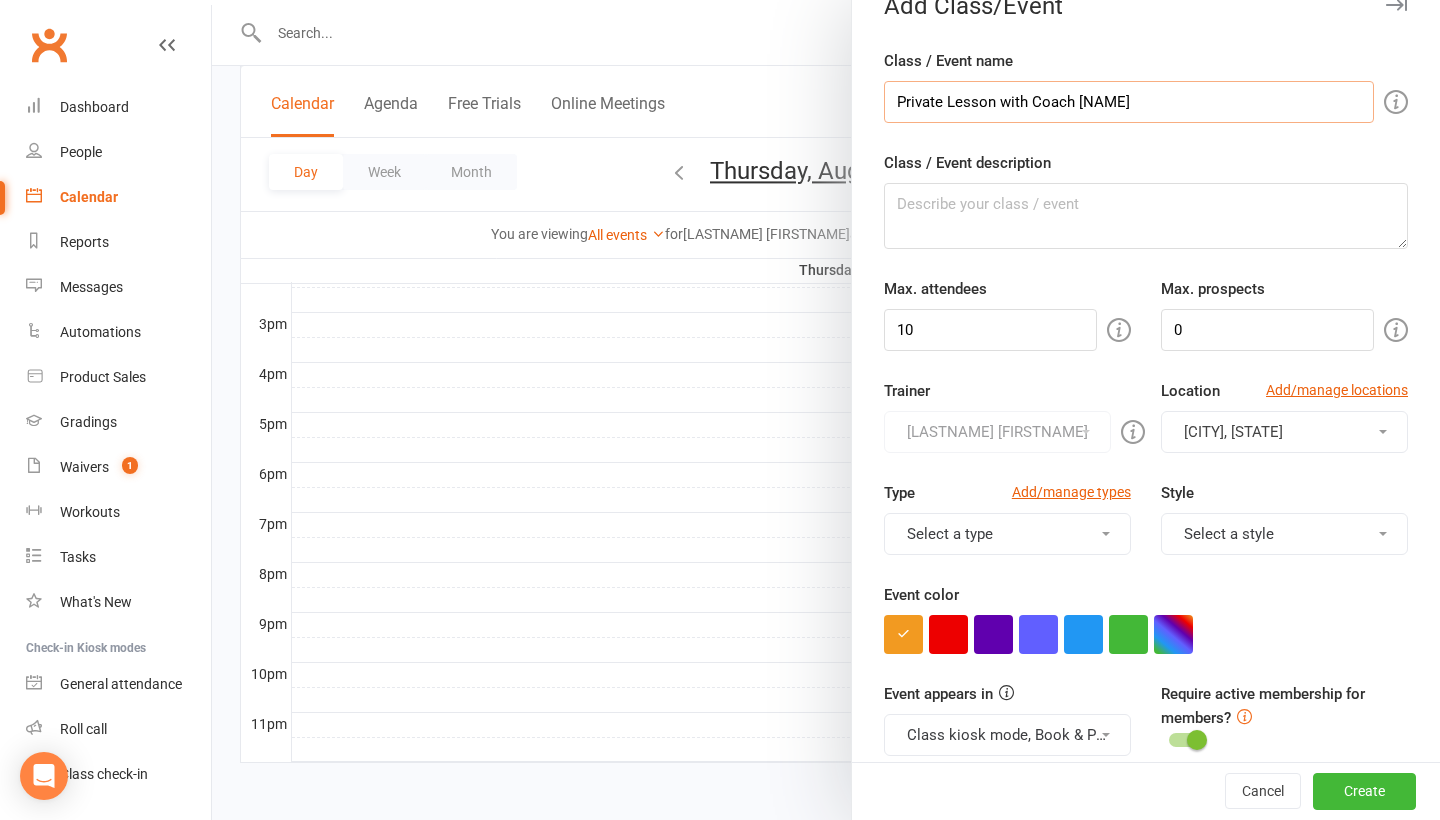 scroll, scrollTop: 56, scrollLeft: 0, axis: vertical 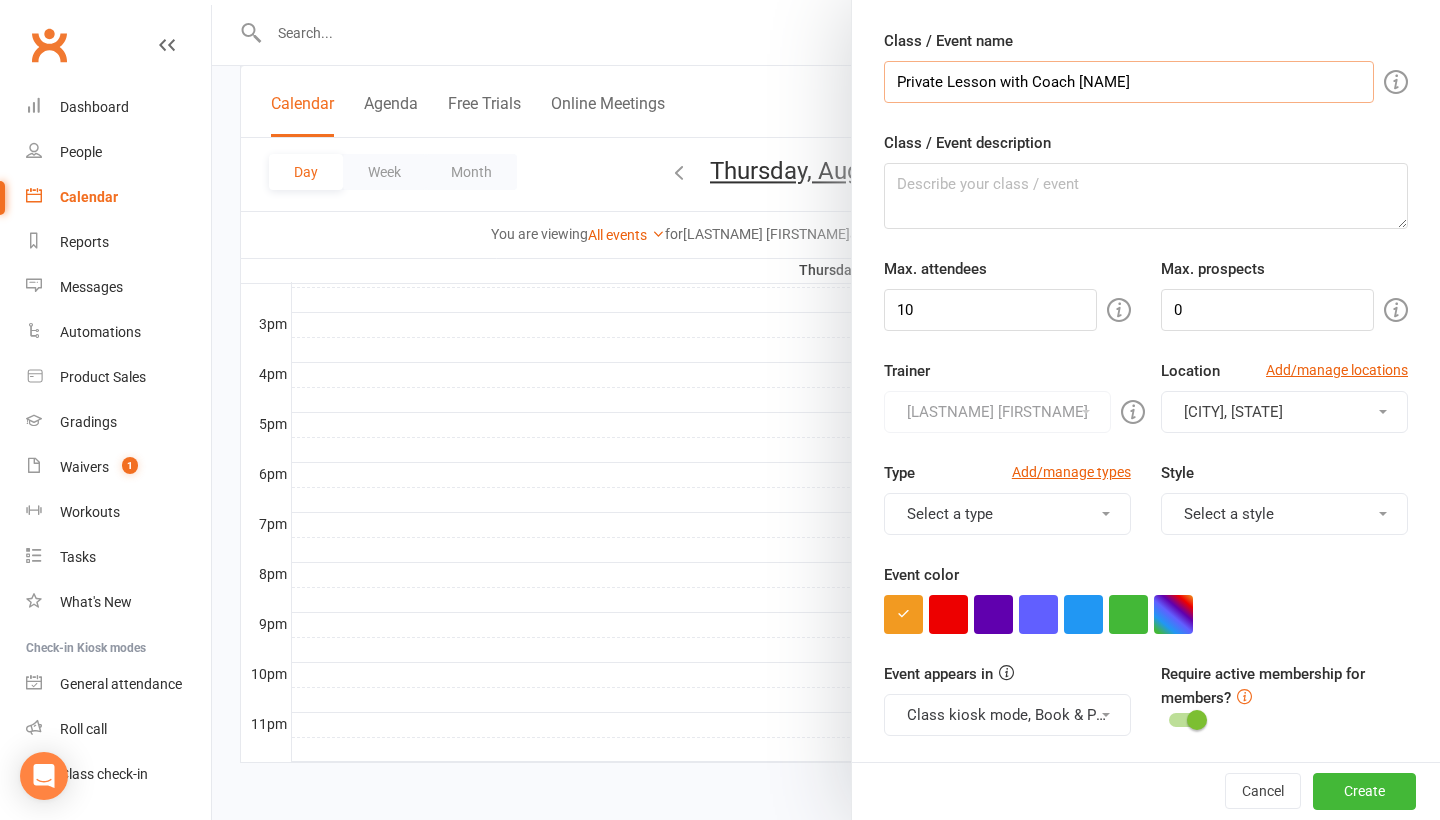 type on "Private Lesson with Coach [NAME]" 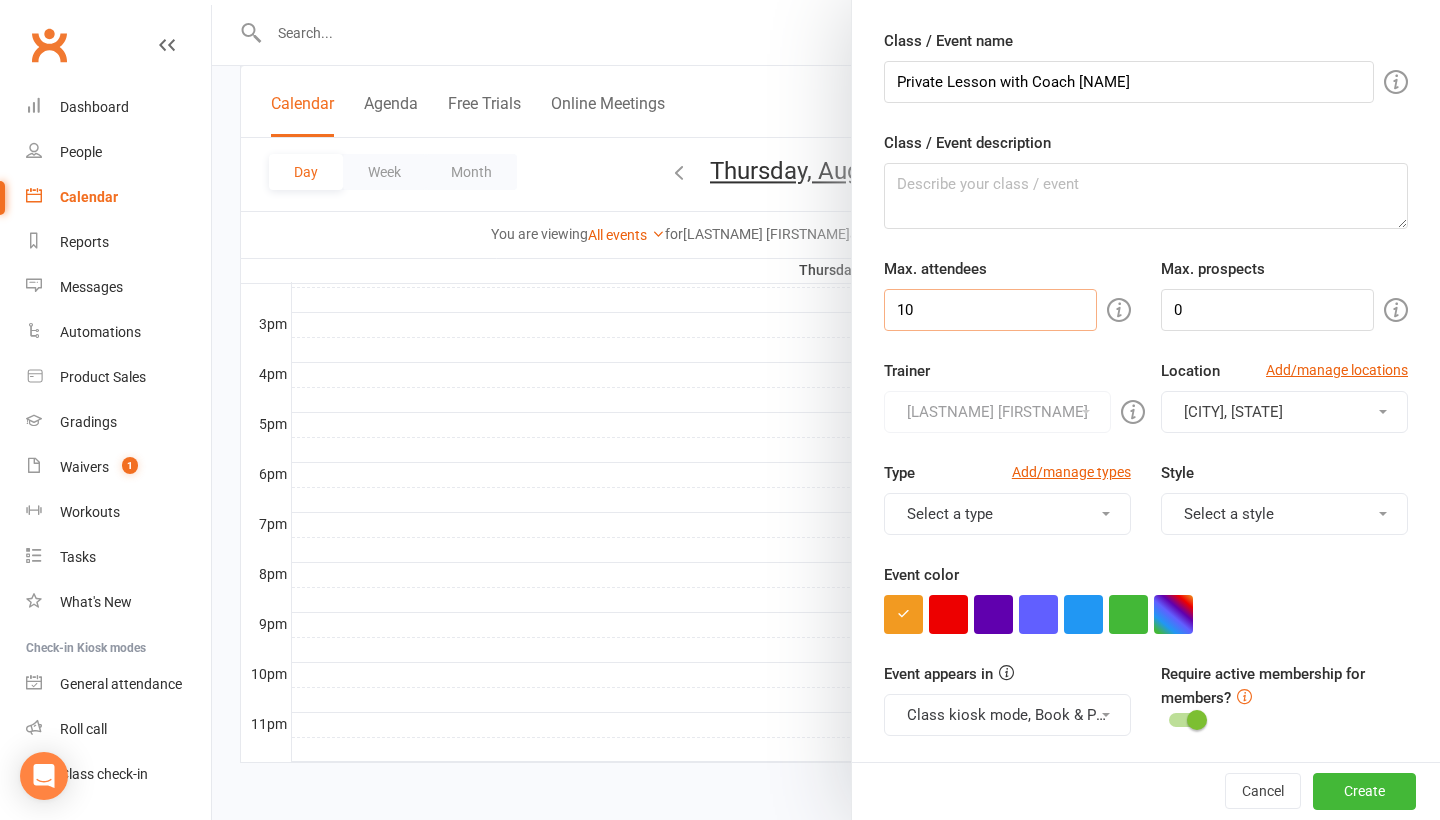 click on "10" at bounding box center (990, 310) 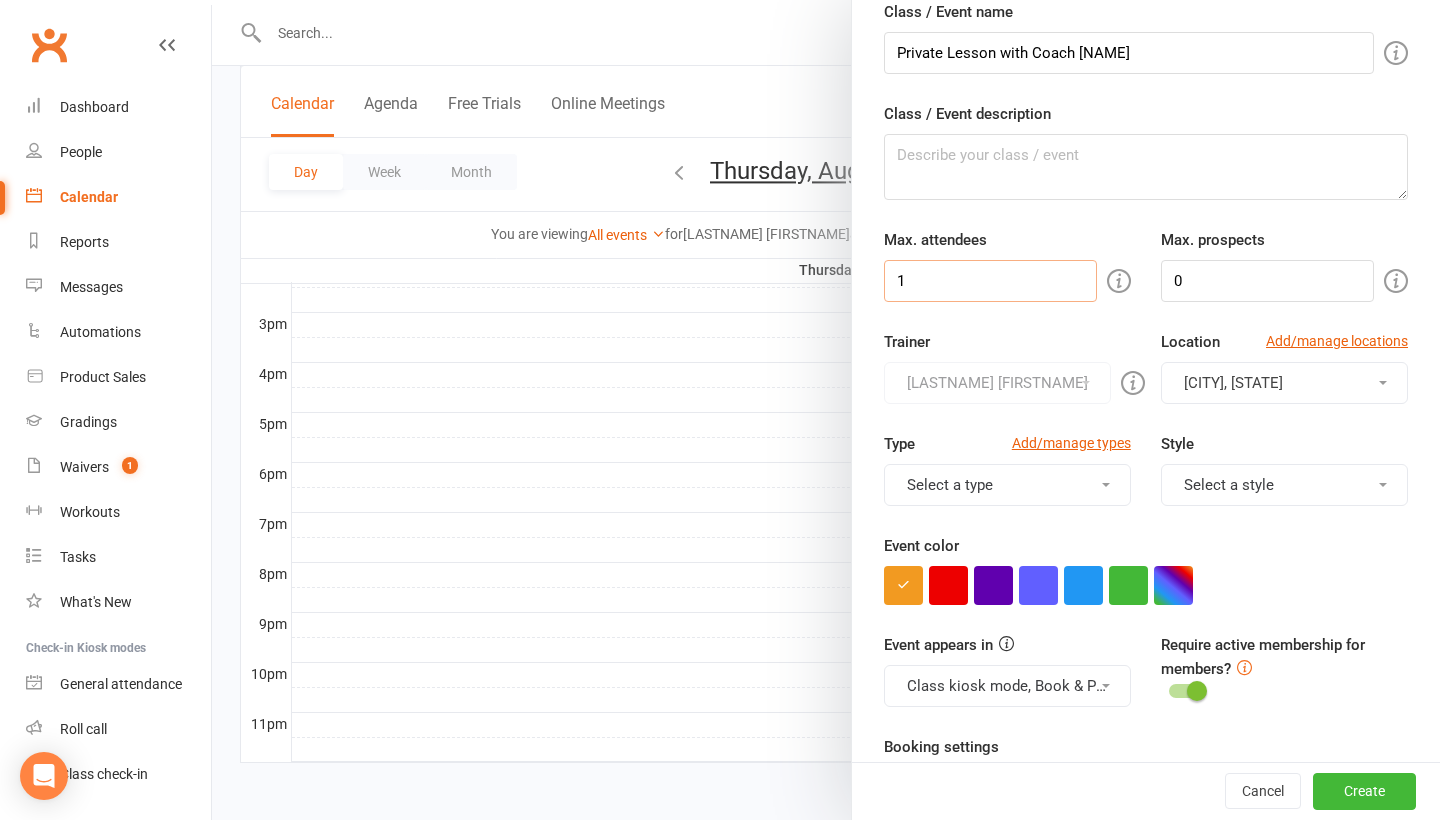 scroll, scrollTop: 112, scrollLeft: 0, axis: vertical 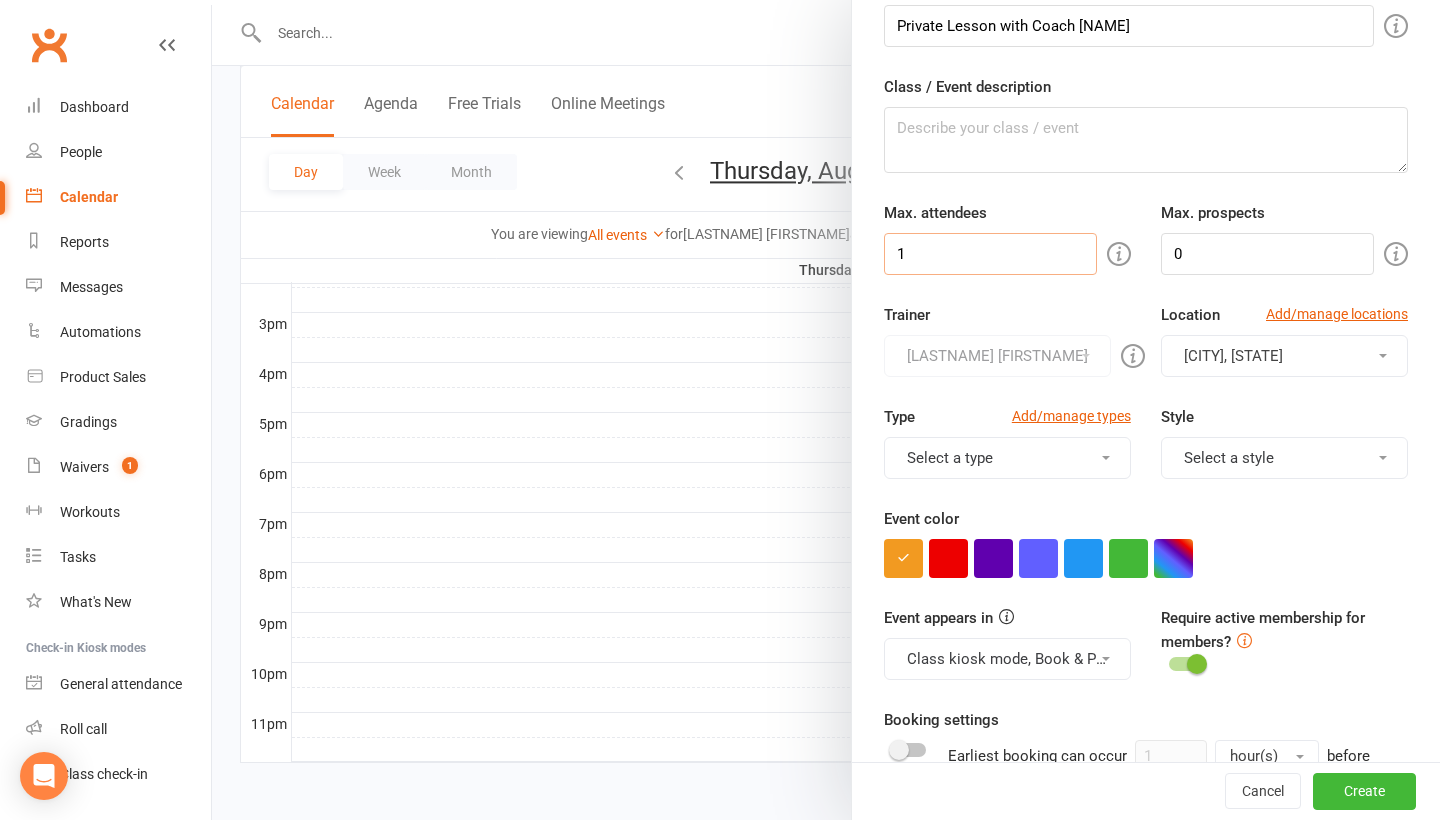 type on "1" 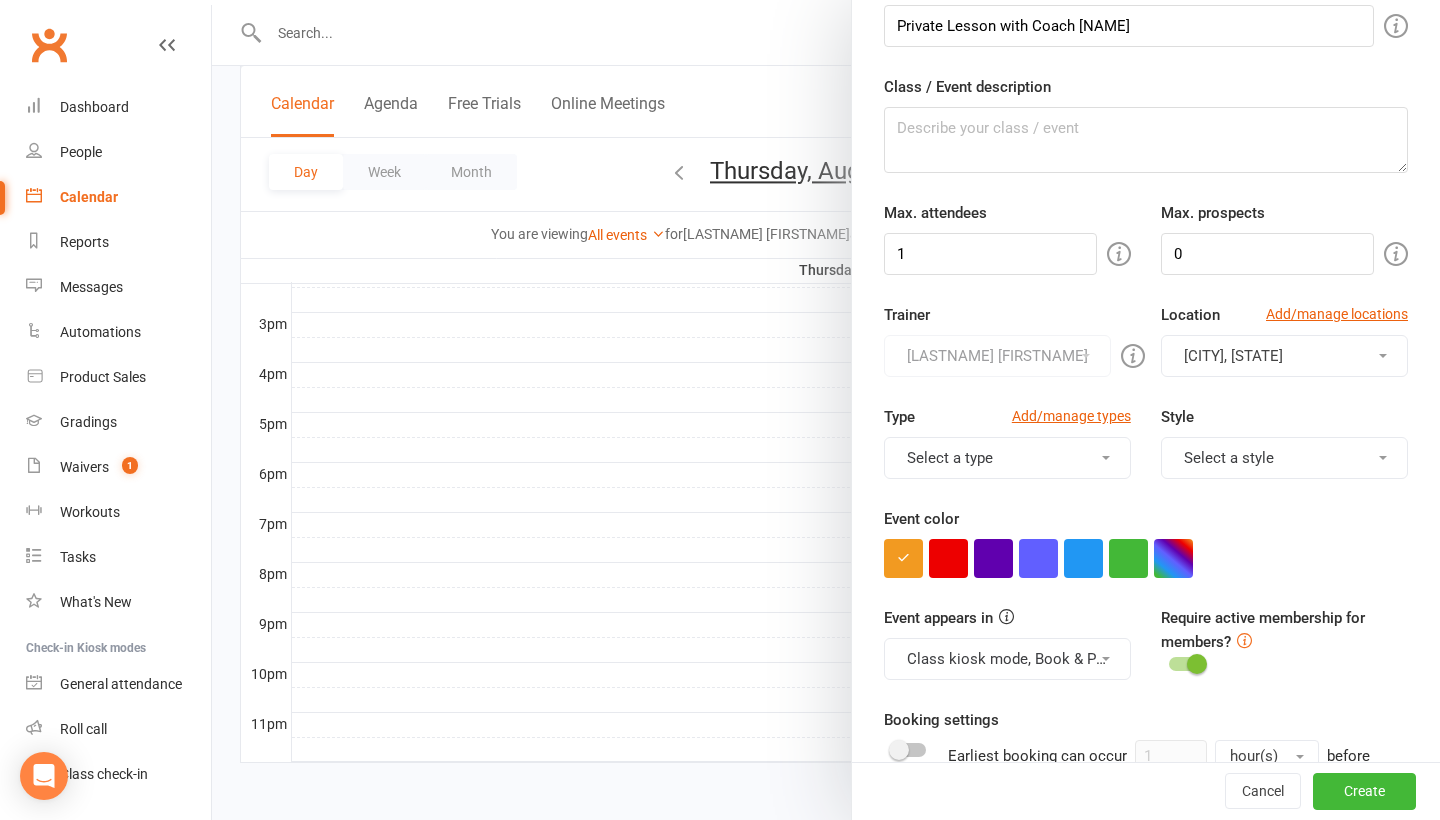 click at bounding box center (1383, 356) 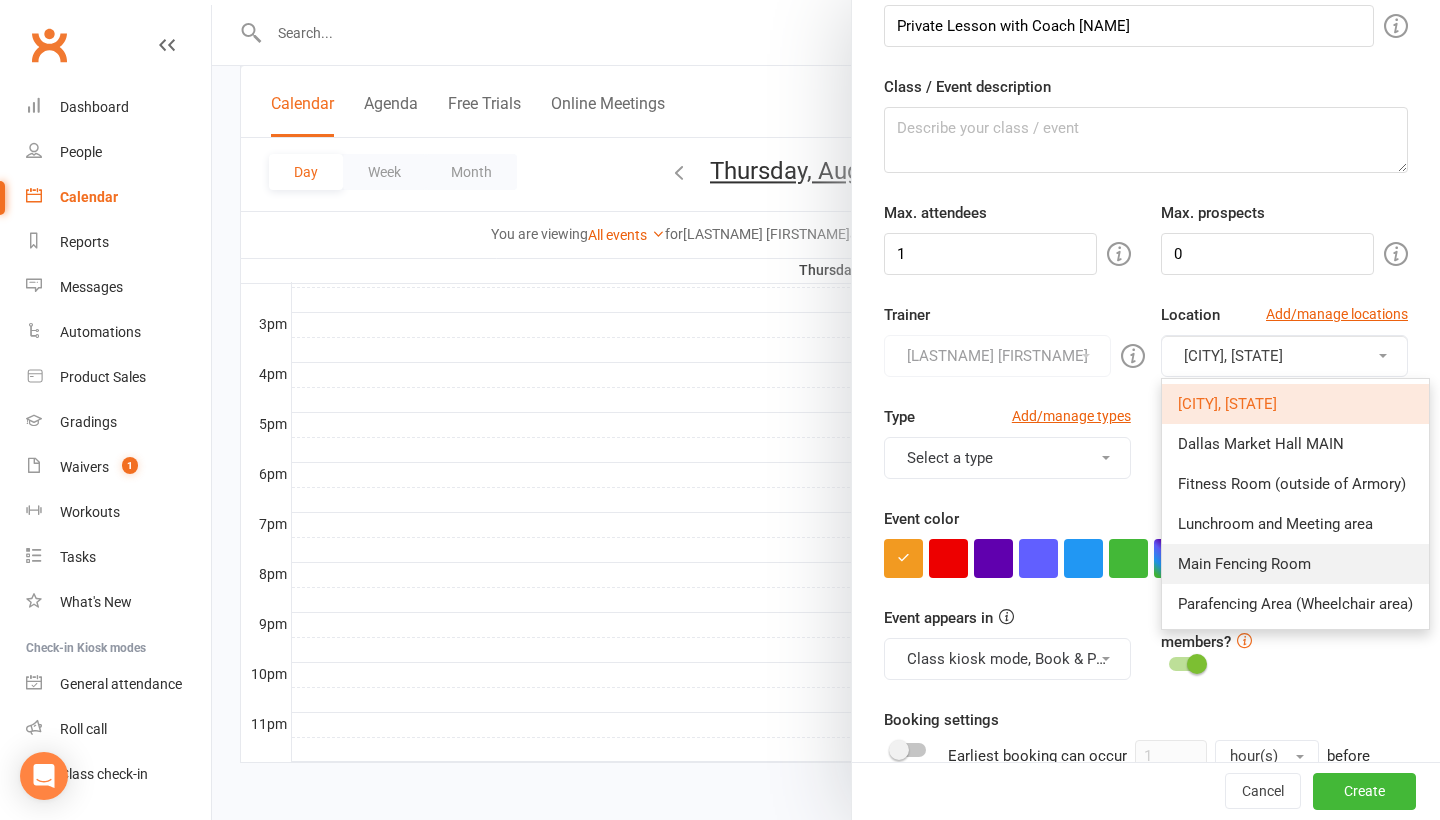 click on "Main Fencing Room" at bounding box center (1244, 564) 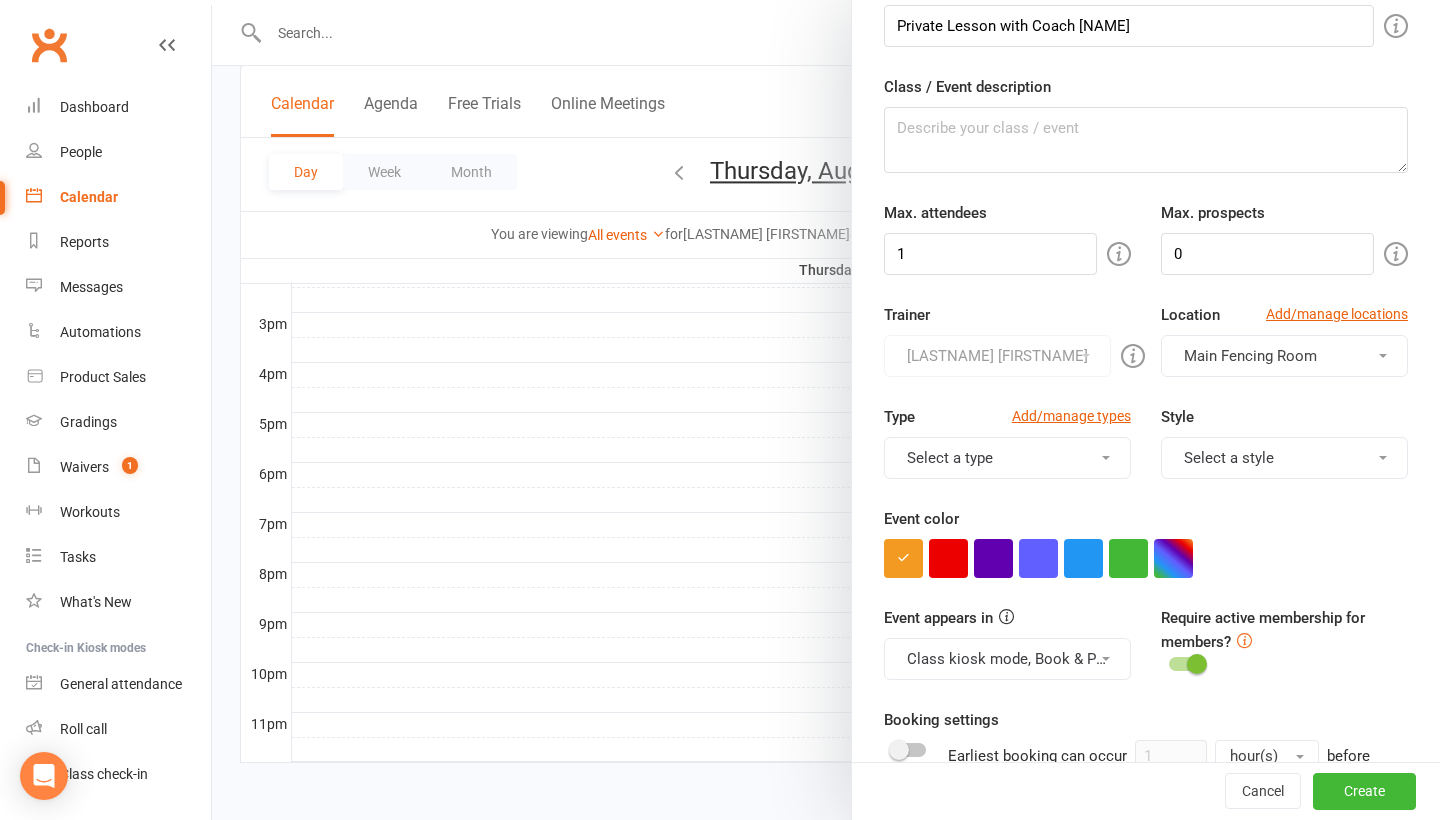 click on "Select a type" at bounding box center (1007, 458) 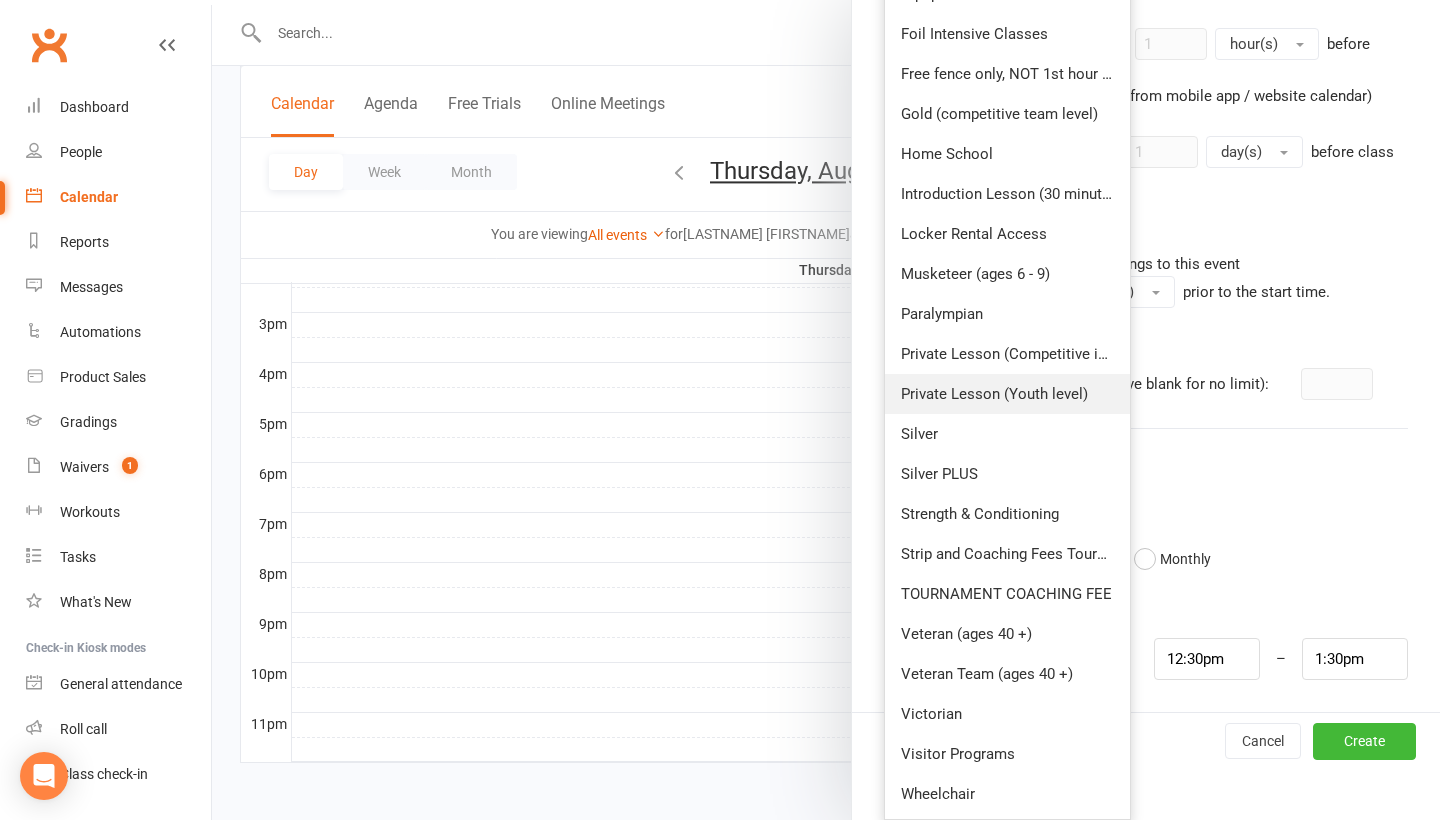scroll, scrollTop: 824, scrollLeft: 0, axis: vertical 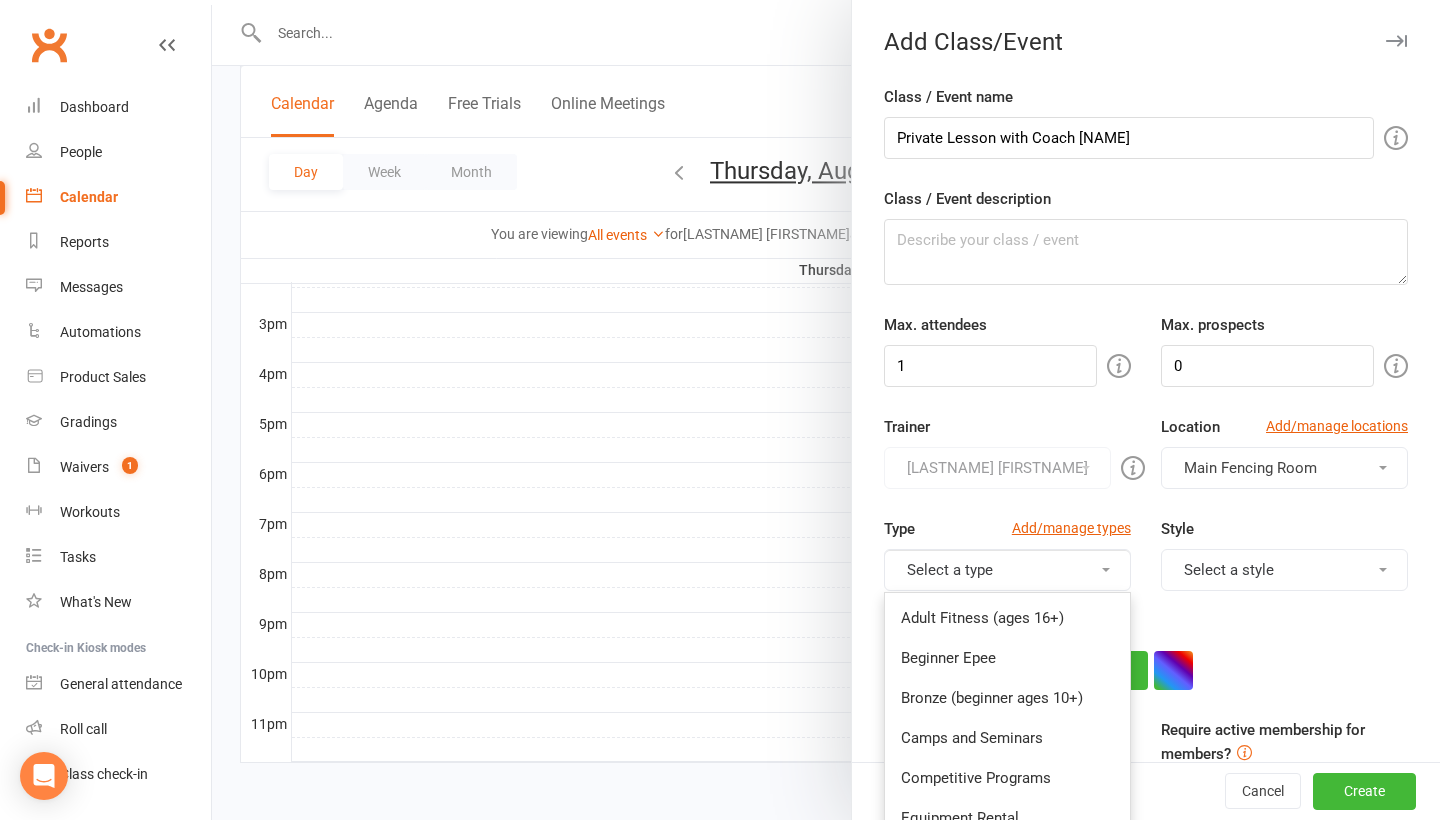 click on "Style Select a style  Adult Recreational Bronze Fencing only Foil Intensive ([NAME]) Gold Team Epee Gold Team Foil Gold Team Sabre Musketeer Parafencing Silver Epee only Silver Foil only Silver Sabre only Veteran Team Victorian" at bounding box center (1284, 554) 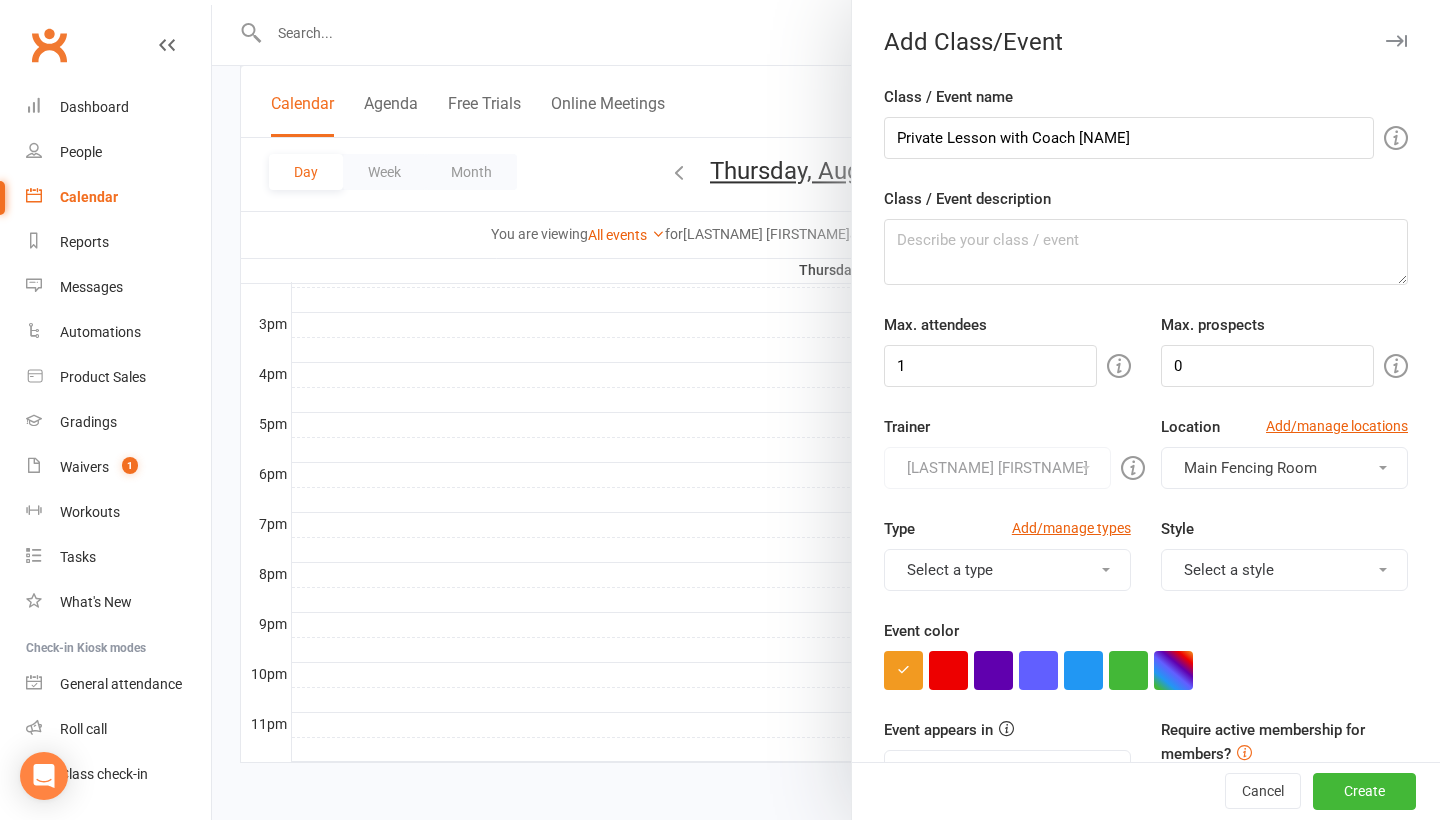 click on "Select a style" at bounding box center [1284, 570] 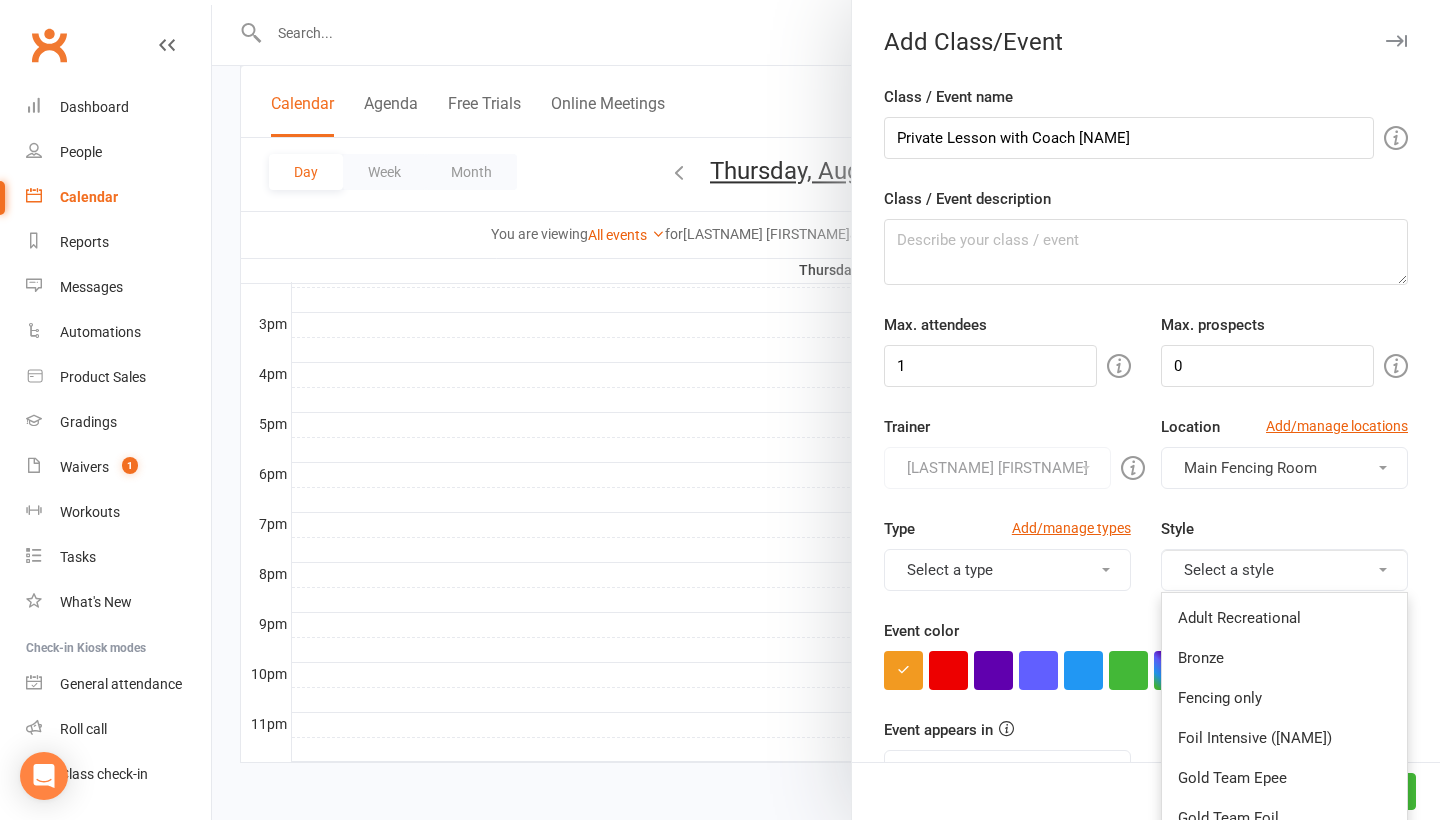 click on "Style Select a style  Adult Recreational Bronze Fencing only Foil Intensive ([NAME]) Gold Team Epee Gold Team Foil Gold Team Sabre Musketeer Parafencing Silver Epee only Silver Foil only Silver Sabre only Veteran Team Victorian" at bounding box center [1284, 554] 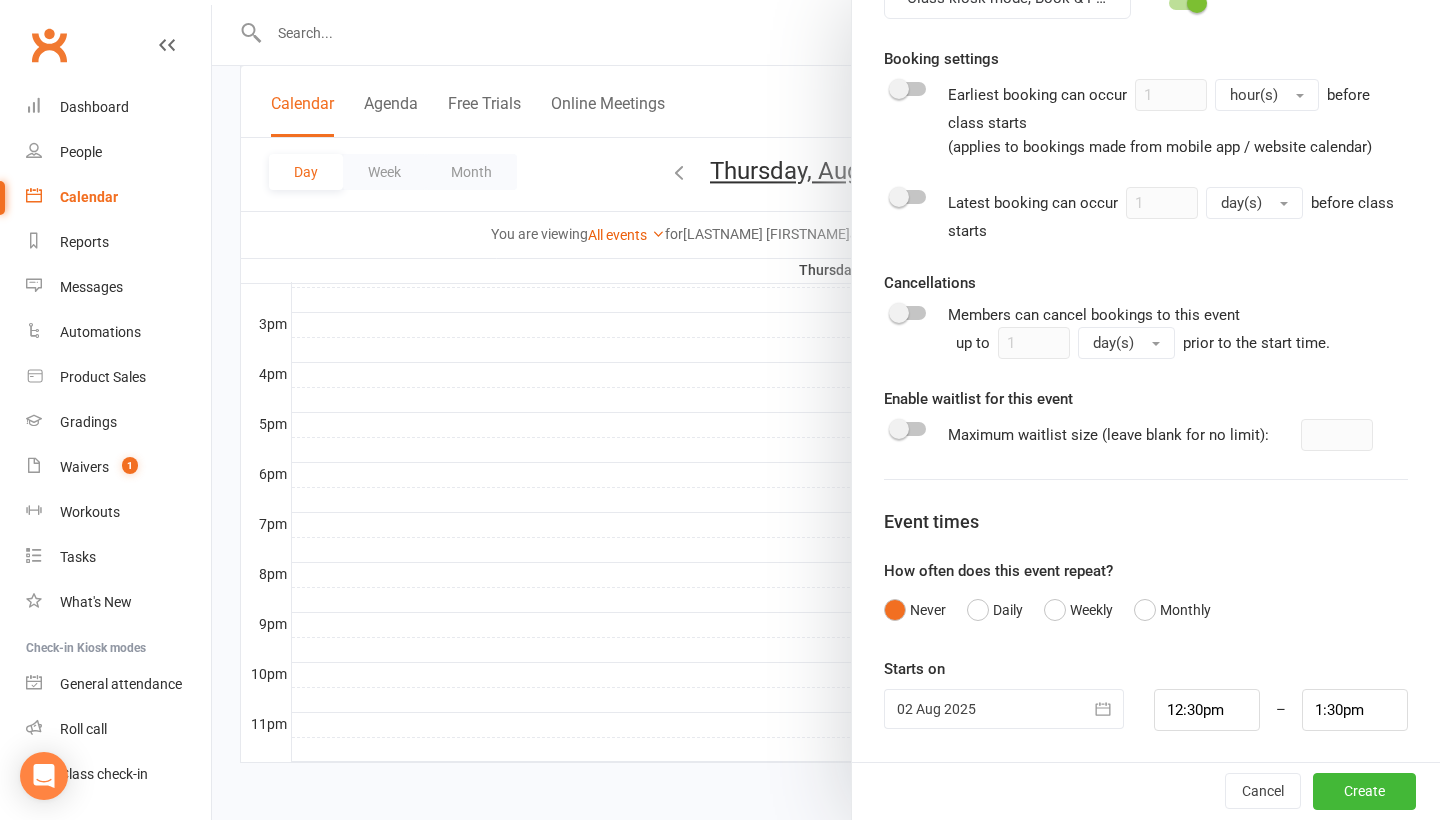 scroll, scrollTop: 772, scrollLeft: 0, axis: vertical 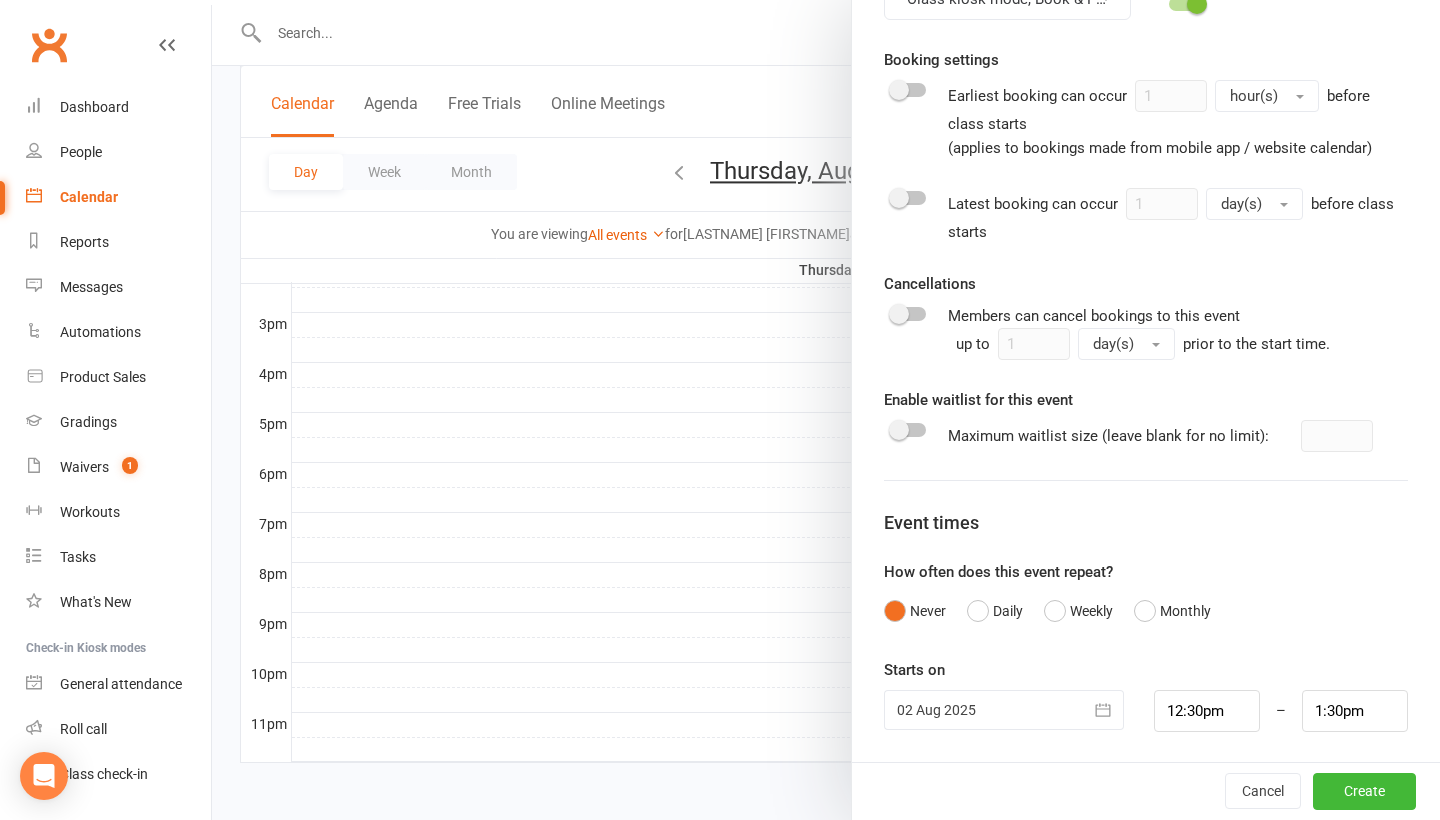 click 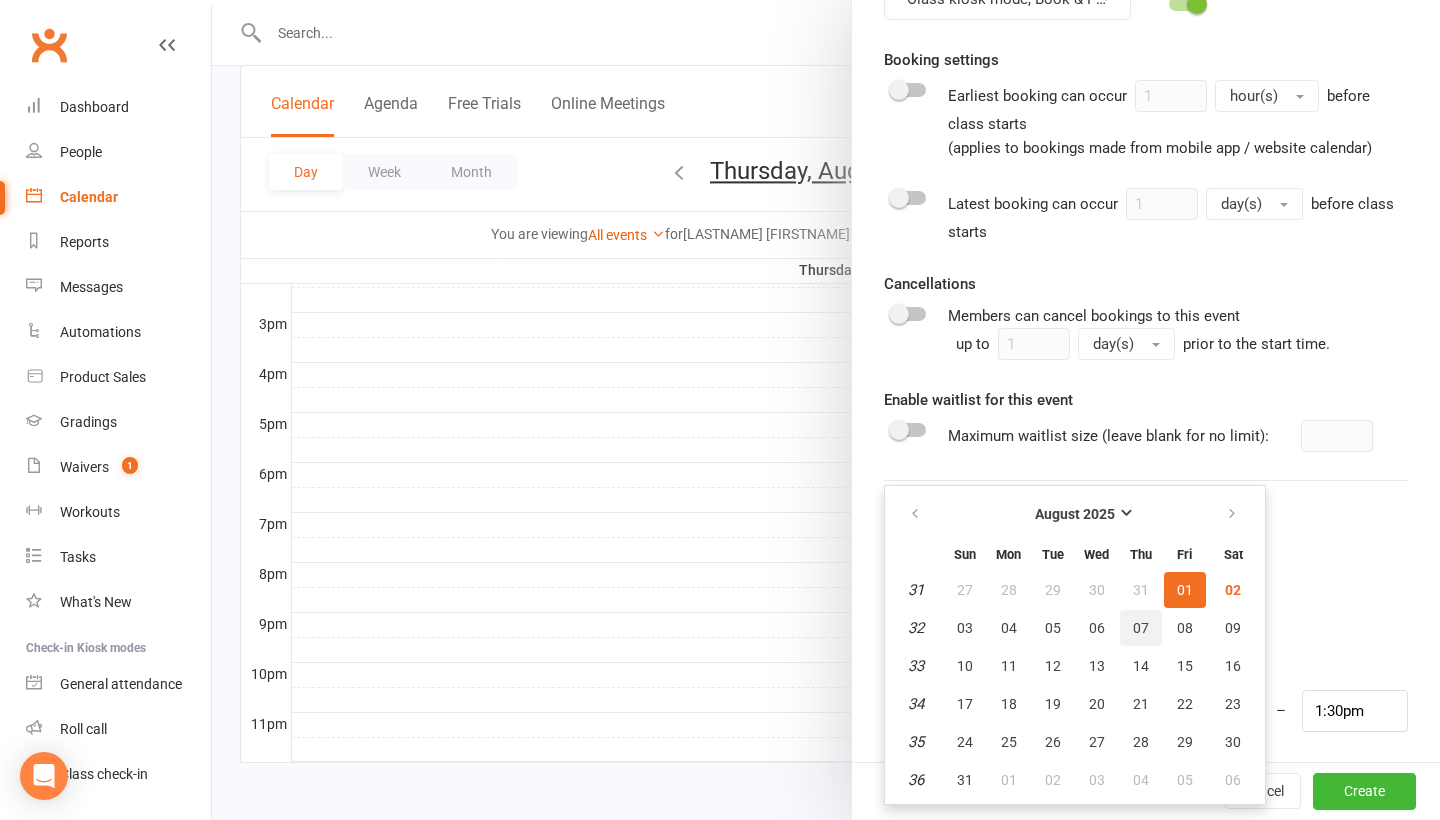 click on "07" at bounding box center (1141, 628) 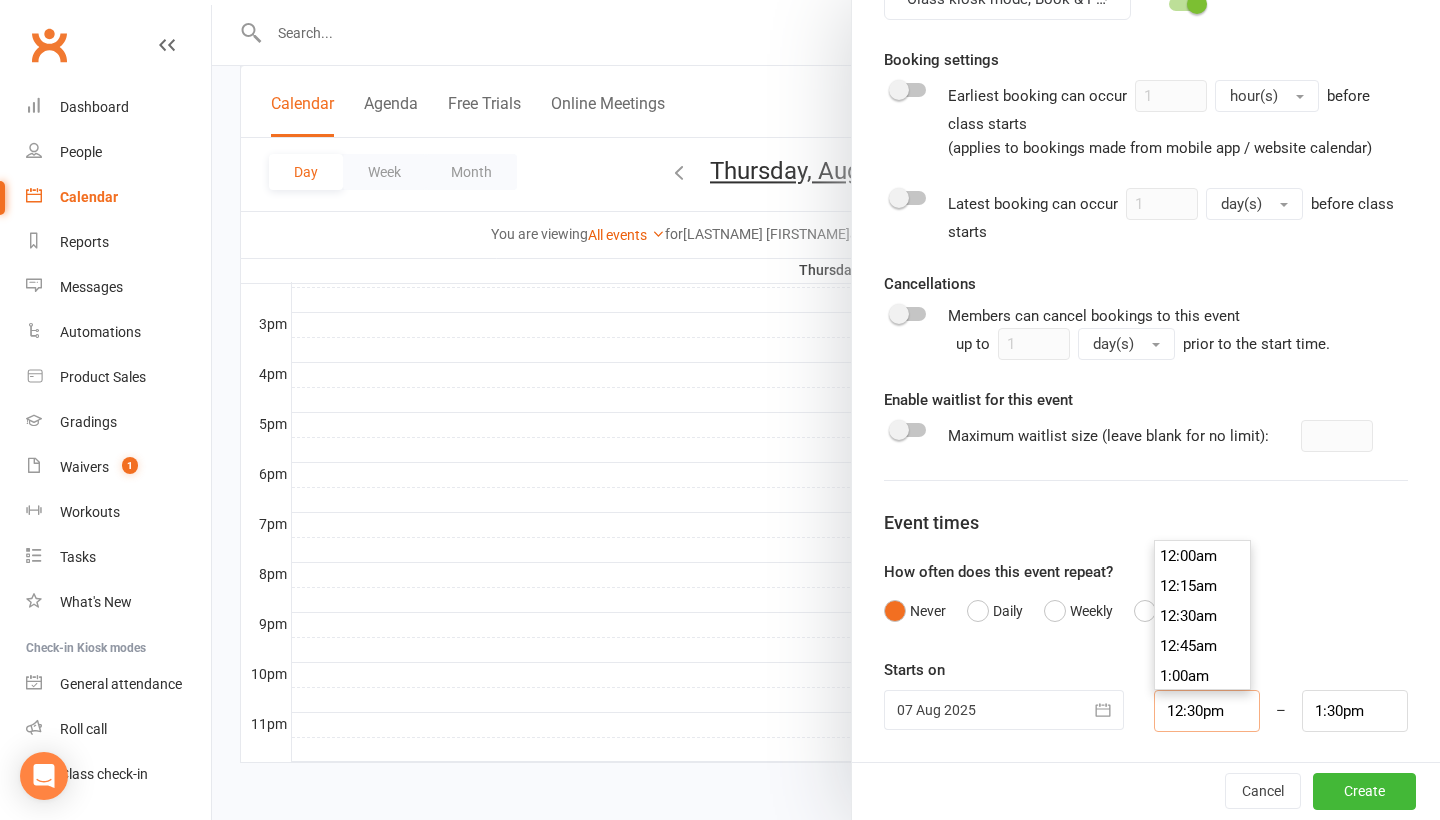 scroll, scrollTop: 1470, scrollLeft: 0, axis: vertical 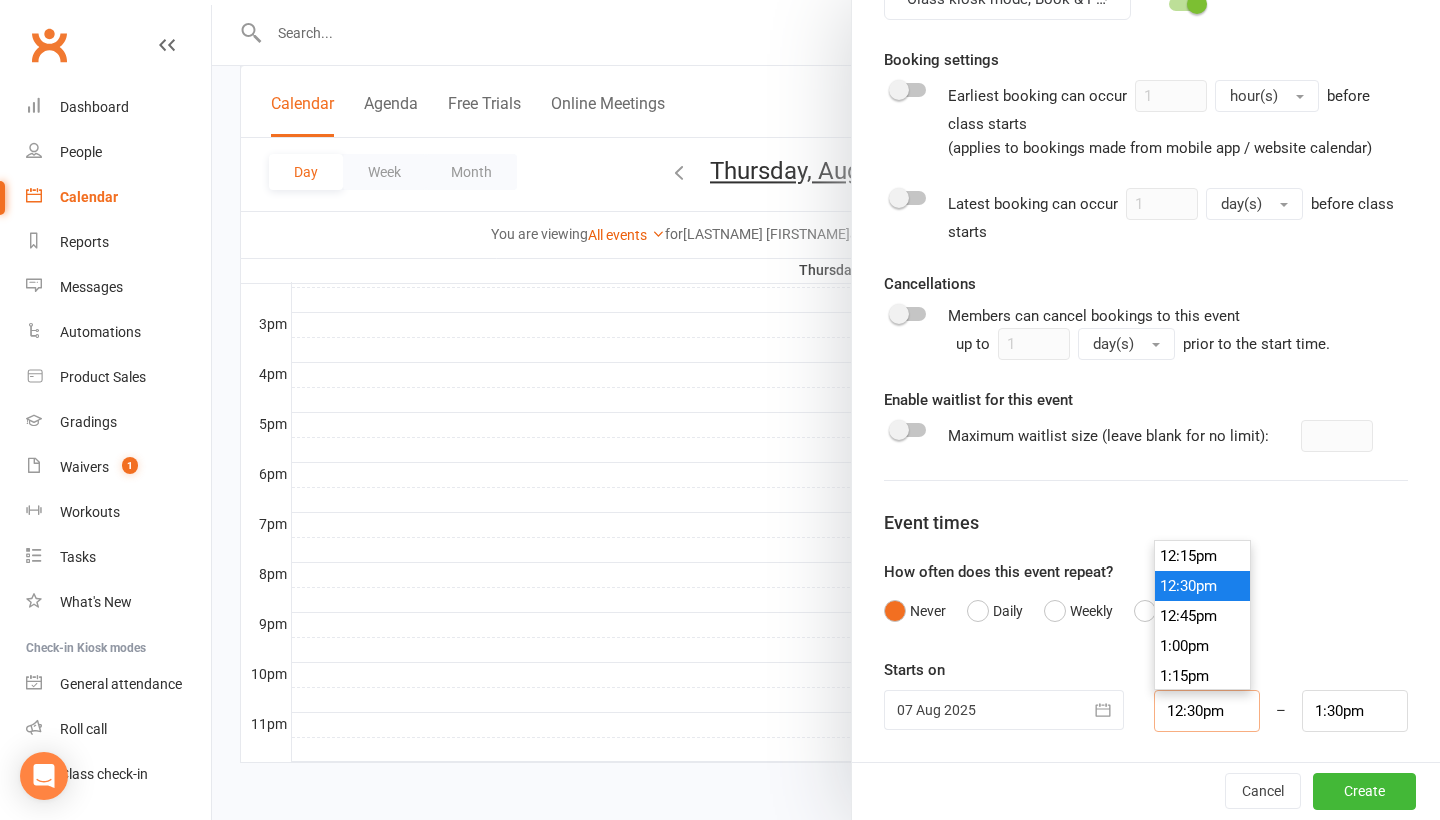 drag, startPoint x: 1227, startPoint y: 713, endPoint x: 1166, endPoint y: 713, distance: 61 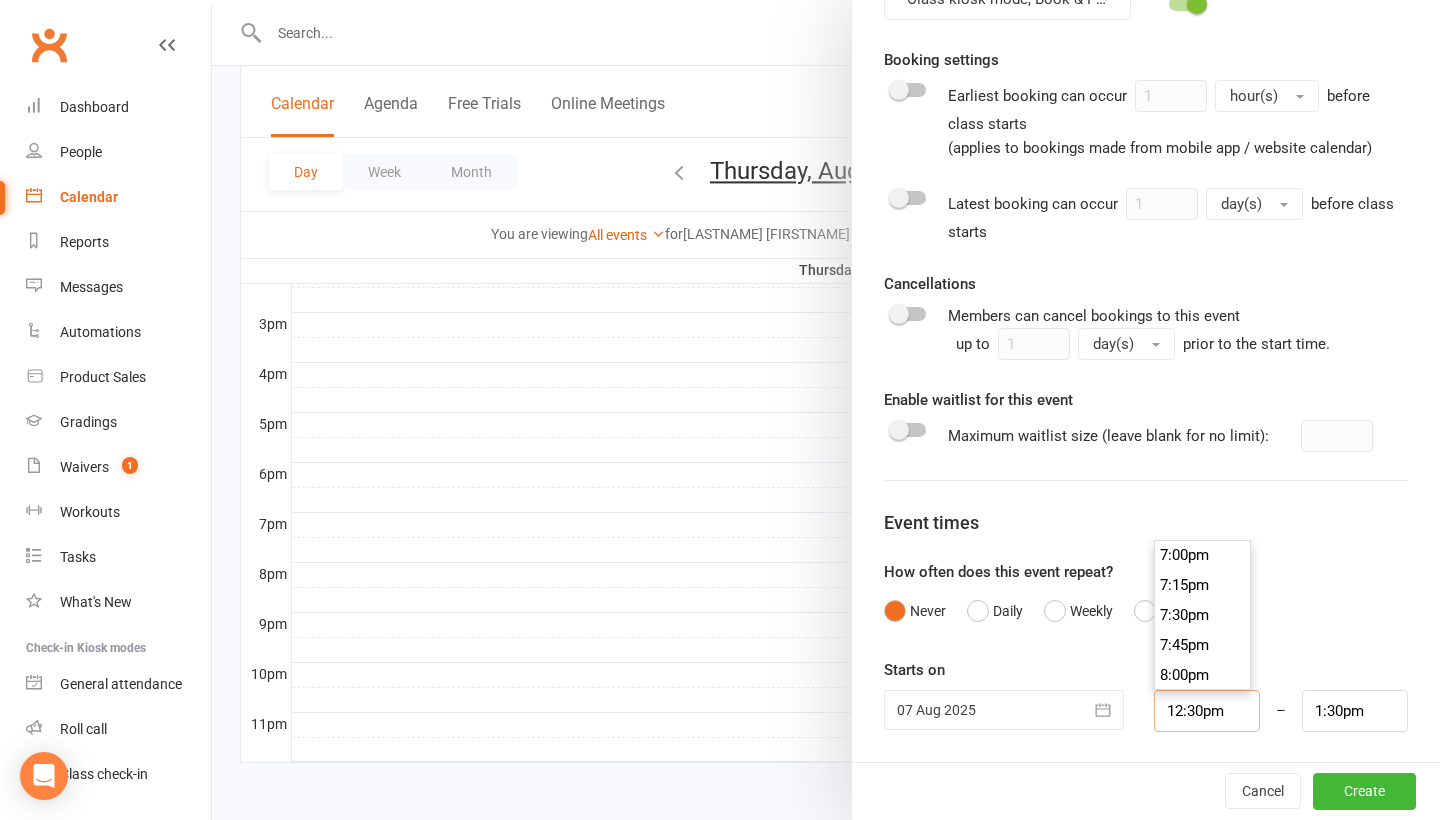 scroll, scrollTop: 2283, scrollLeft: 0, axis: vertical 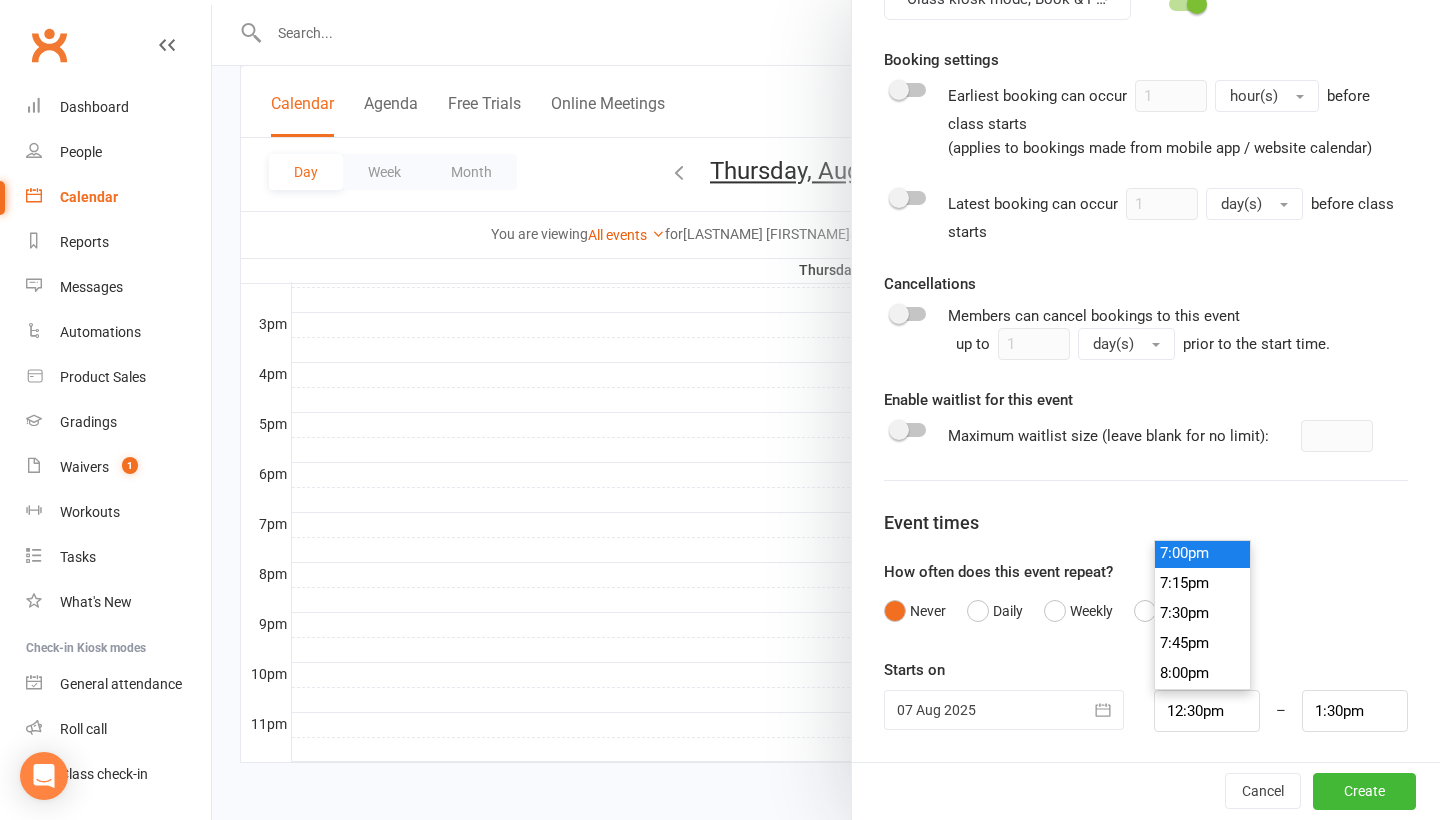 type on "7:00pm" 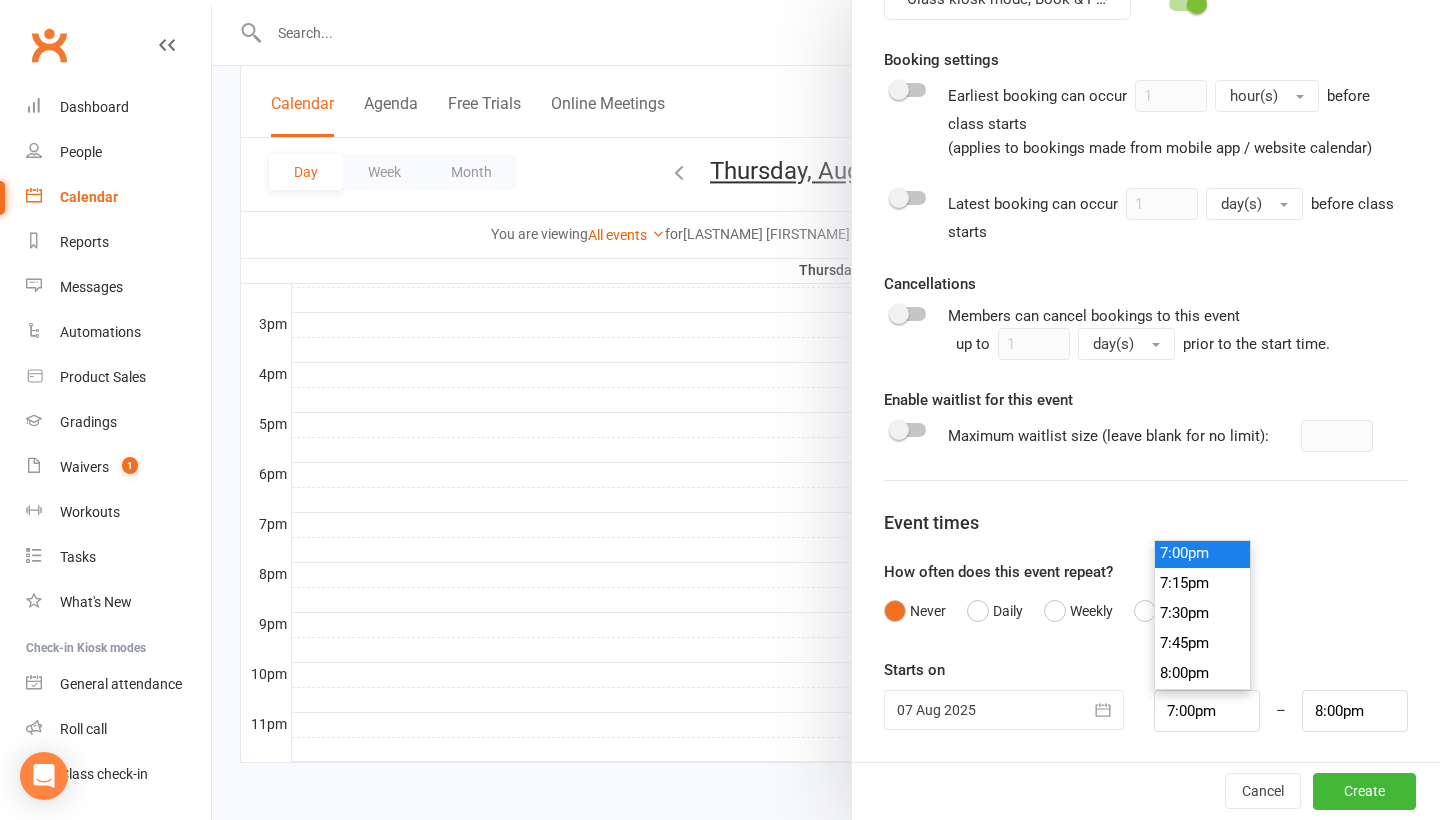 click on "7:00pm" at bounding box center [1203, 553] 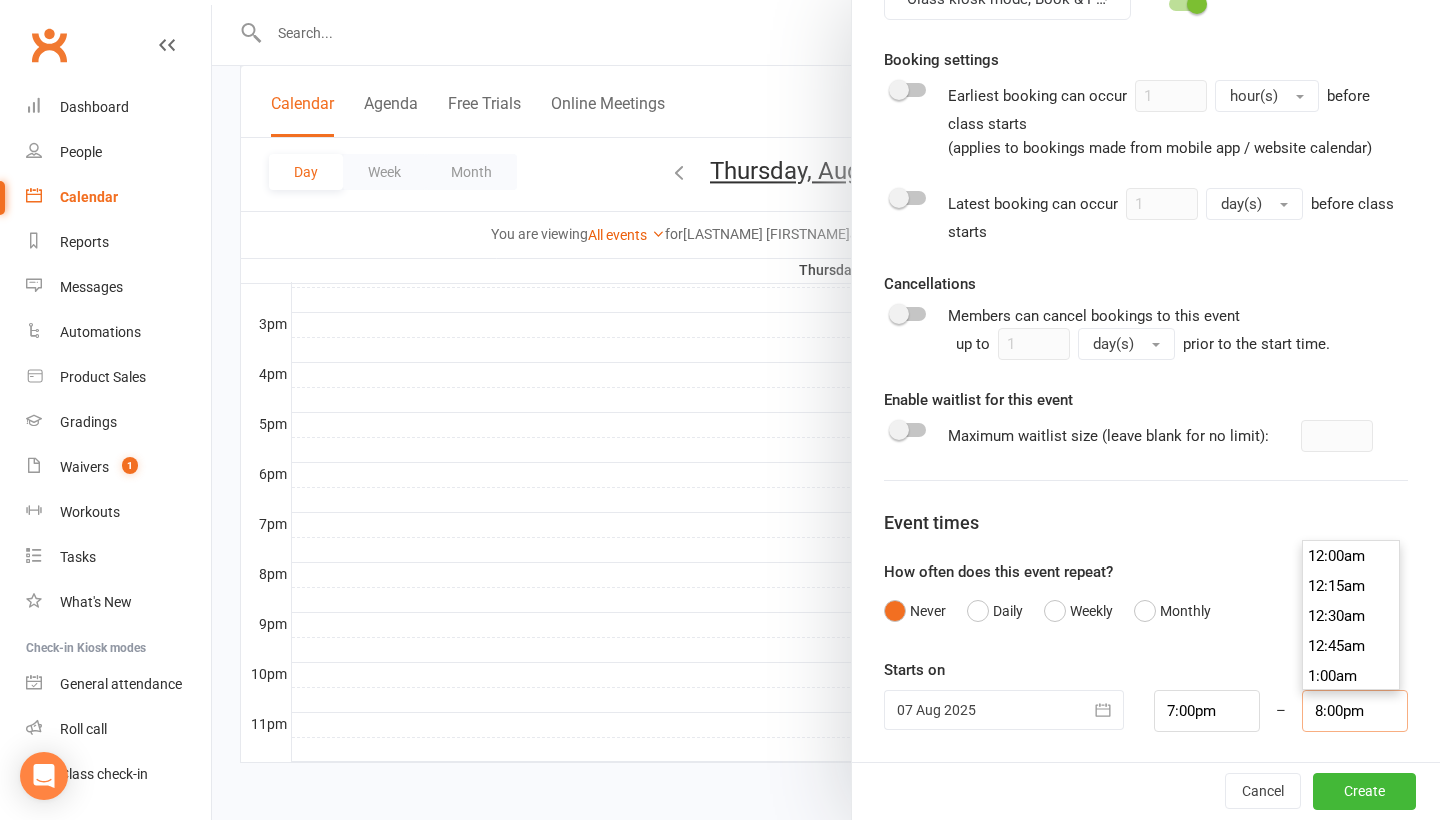 click on "8:00pm" at bounding box center [1355, 711] 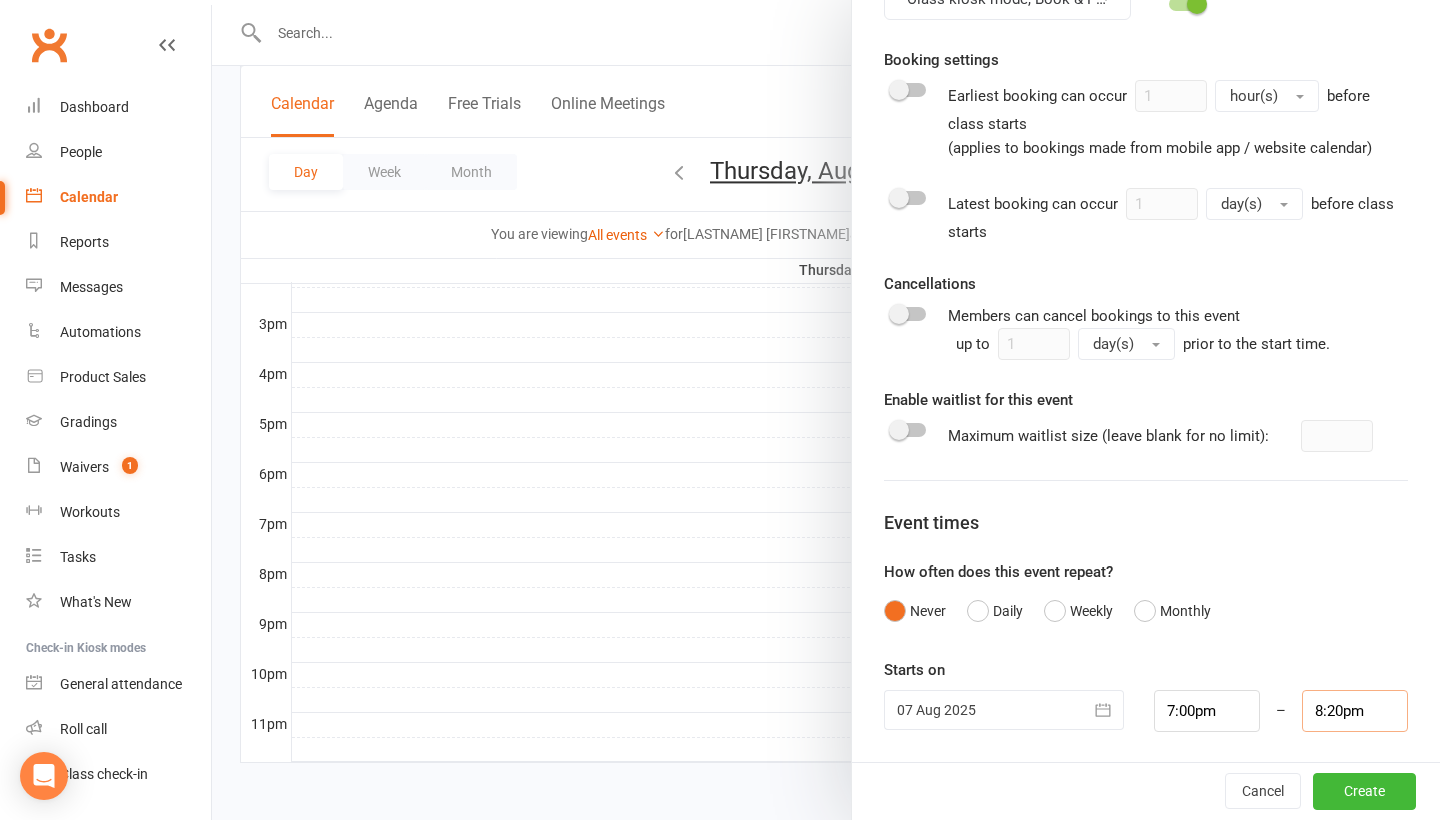 type on "8:20pm" 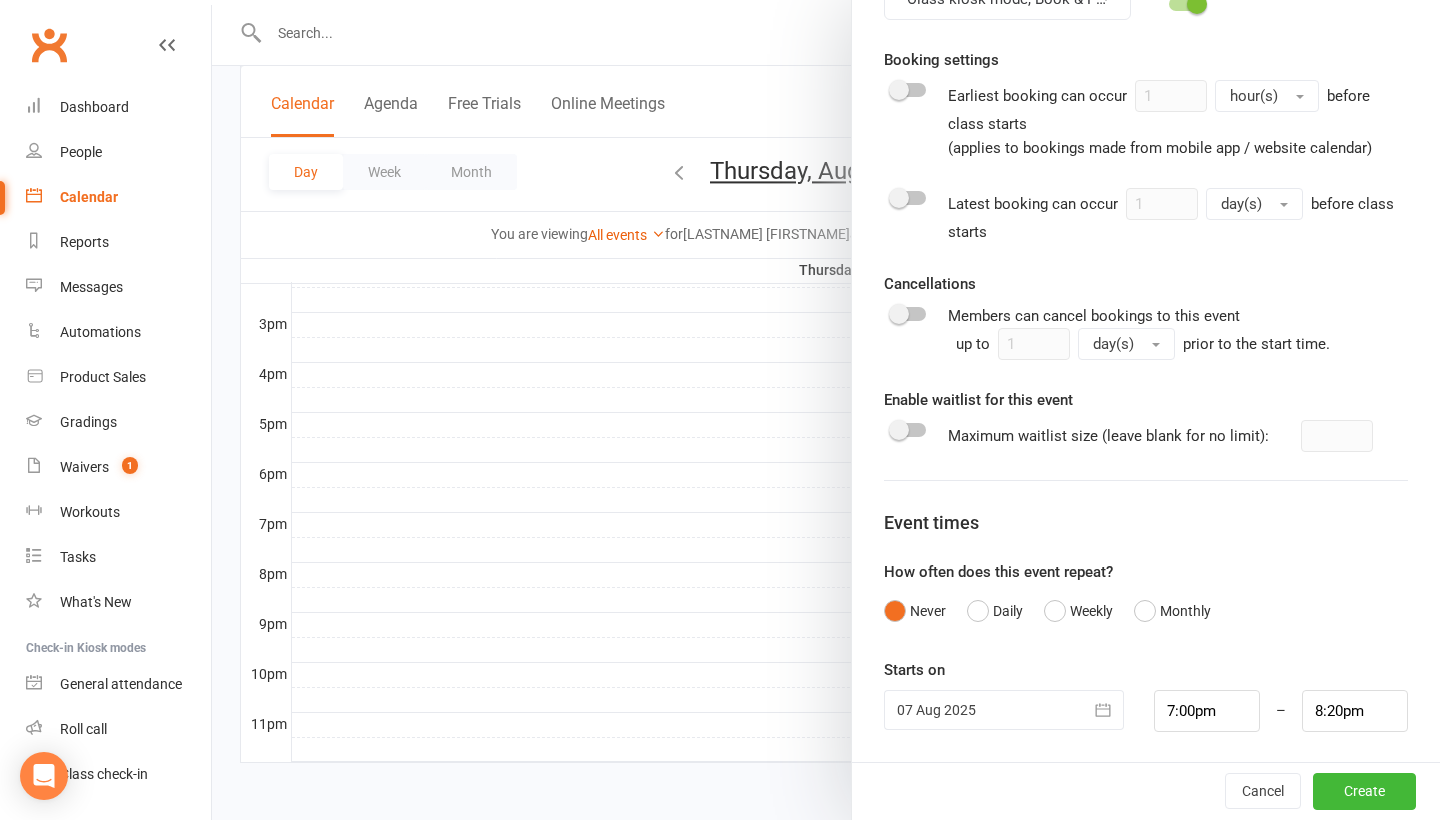 click on "Class / Event name Private Lesson with Coach [NAME] Class / Event description Max. attendees 1 Max. prospects 0 Trainer [NAME] [NAME] [NAME] [NAME] [NAME] [NAME] [NAME] [NAME] [NAME] [NAME] Location Add/manage locations
Main Fencing Room
Type Add/manage types Select a type  Adult Fitness (ages 16+) Beginner Epee Bronze (beginner ages 10+) Camps and Seminars Competitive Programs Equipment Rental Foil Intensive Classes Free fence only, NOT 1st hour of training Gold (competitive team level) Home School Introduction Lesson (30 minutes) Locker Rental Access Musketeer (ages 6 - 9) Paralympian Private Lesson (Competitive intensive) Private Lesson (Youth level) Silver Silver PLUS Strength & Conditioning Strip and Coaching Fees Tournament TOURNAMENT COACHING FEE Veteran (ages 40 +) Veteran Team (ages 40 +) Victorian Visitor Programs Wheelchair Style Select a style  Adult Recreational" at bounding box center [1146, 22] 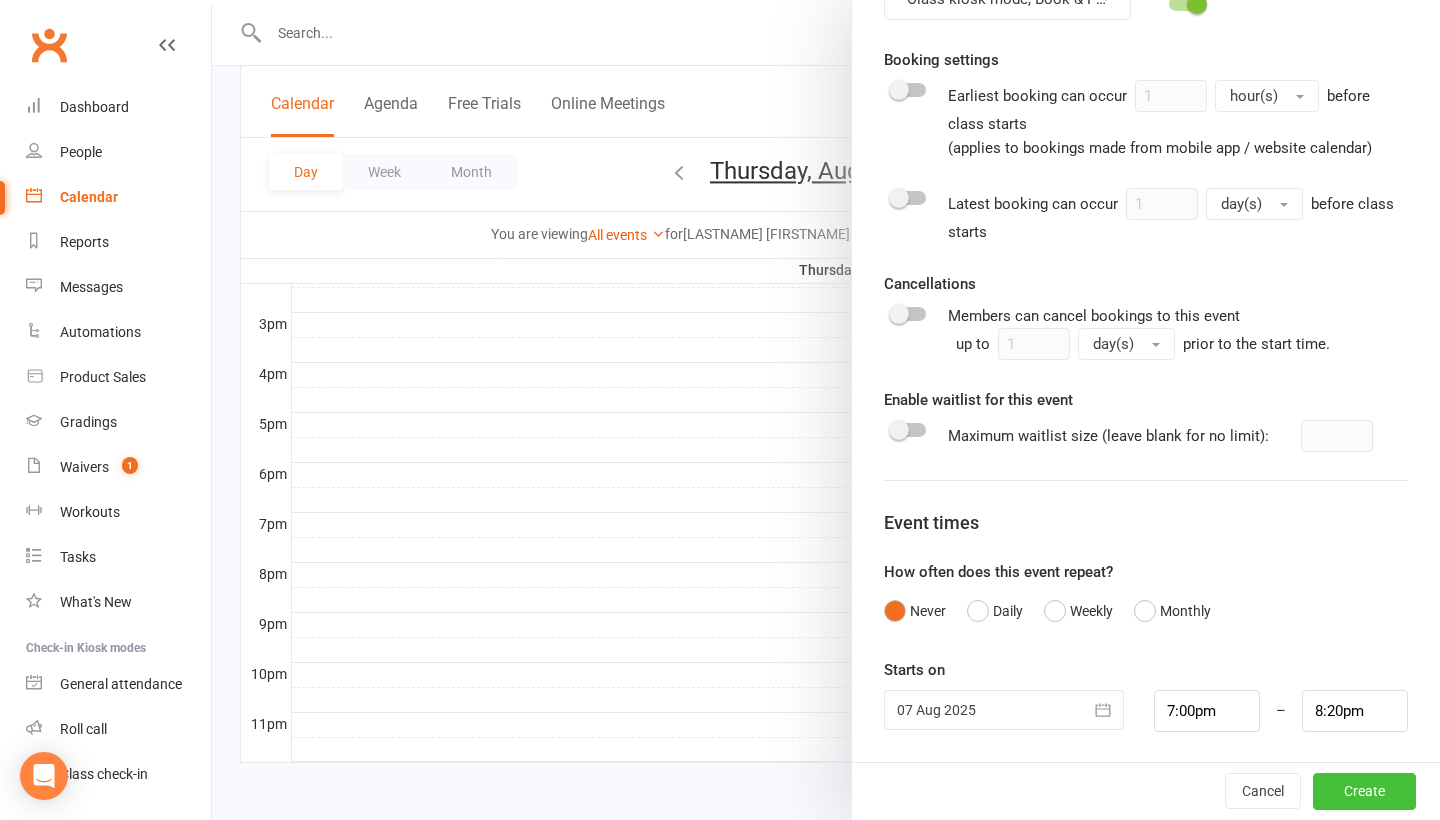 click on "Create" at bounding box center (1364, 792) 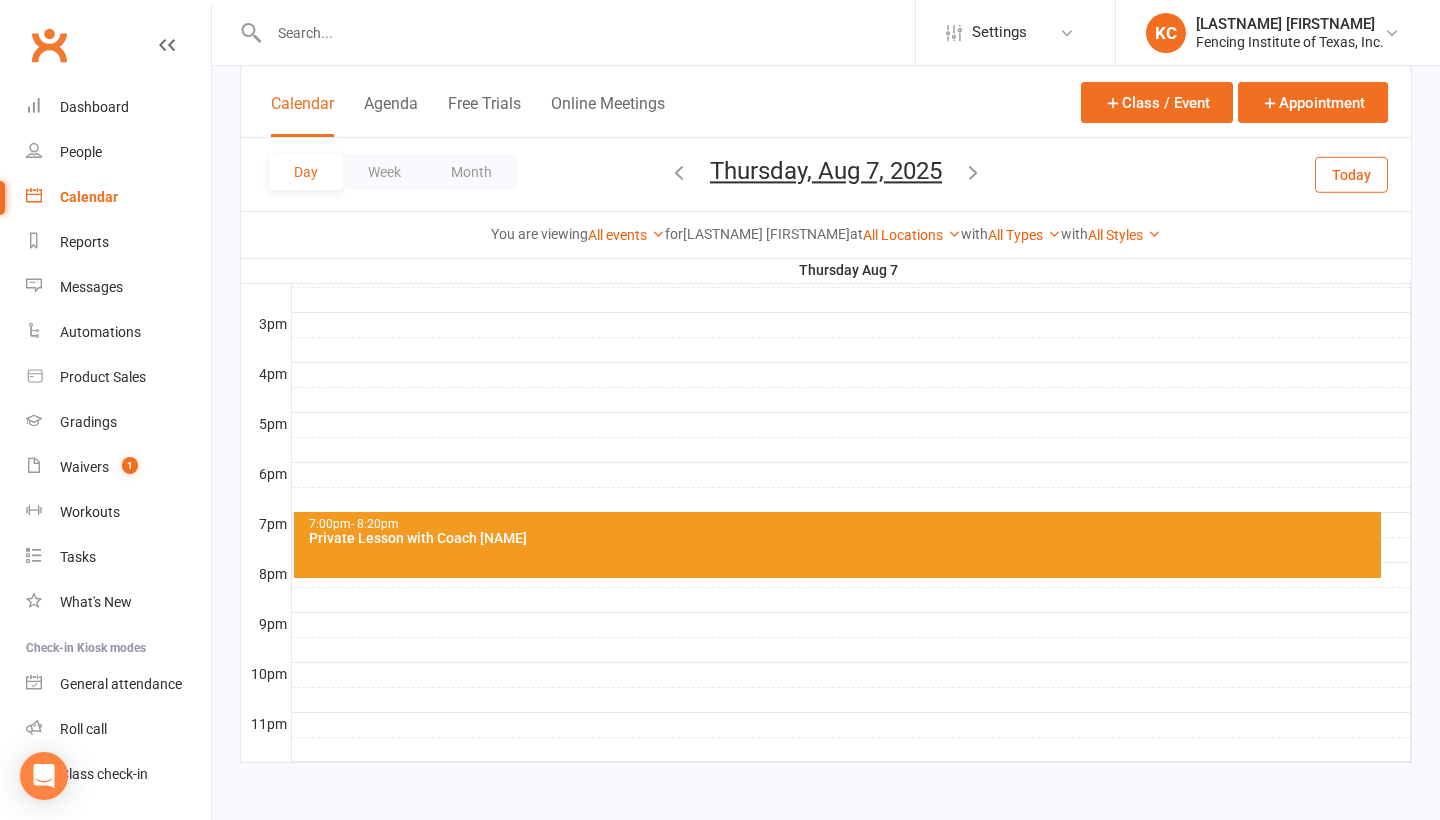 scroll, scrollTop: 861, scrollLeft: 0, axis: vertical 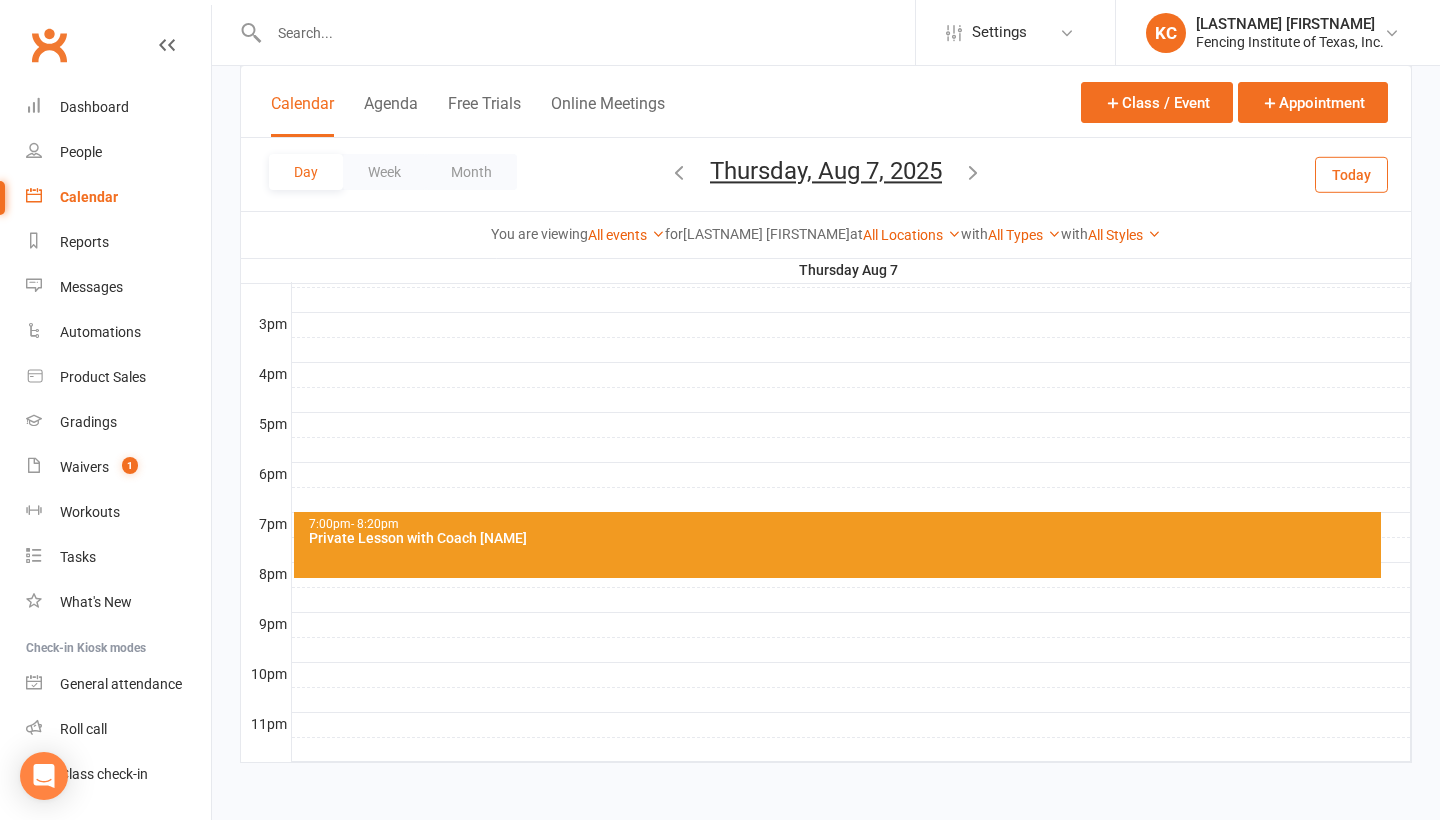 click at bounding box center (679, 172) 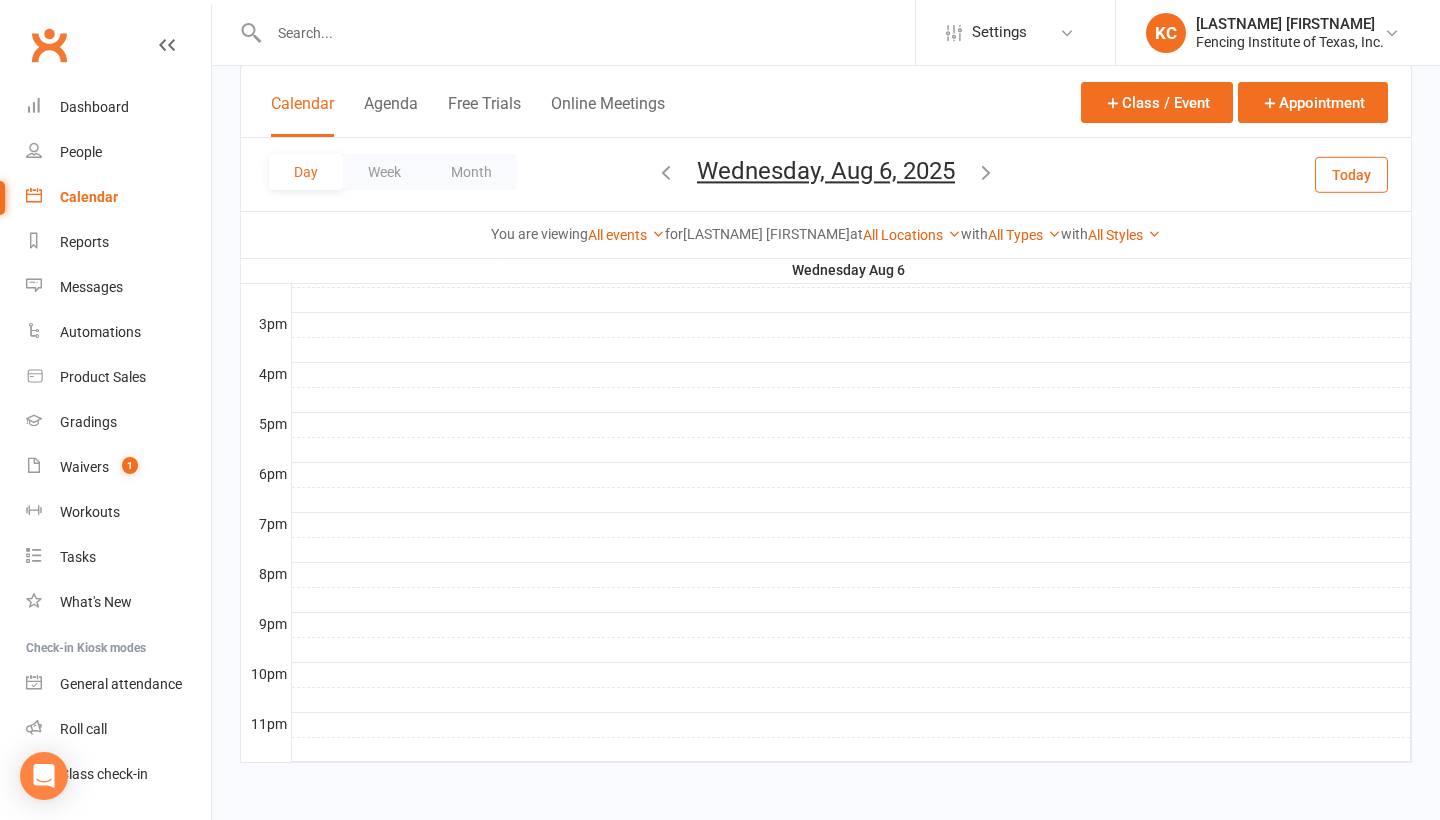 click on "Calendar" at bounding box center (89, 197) 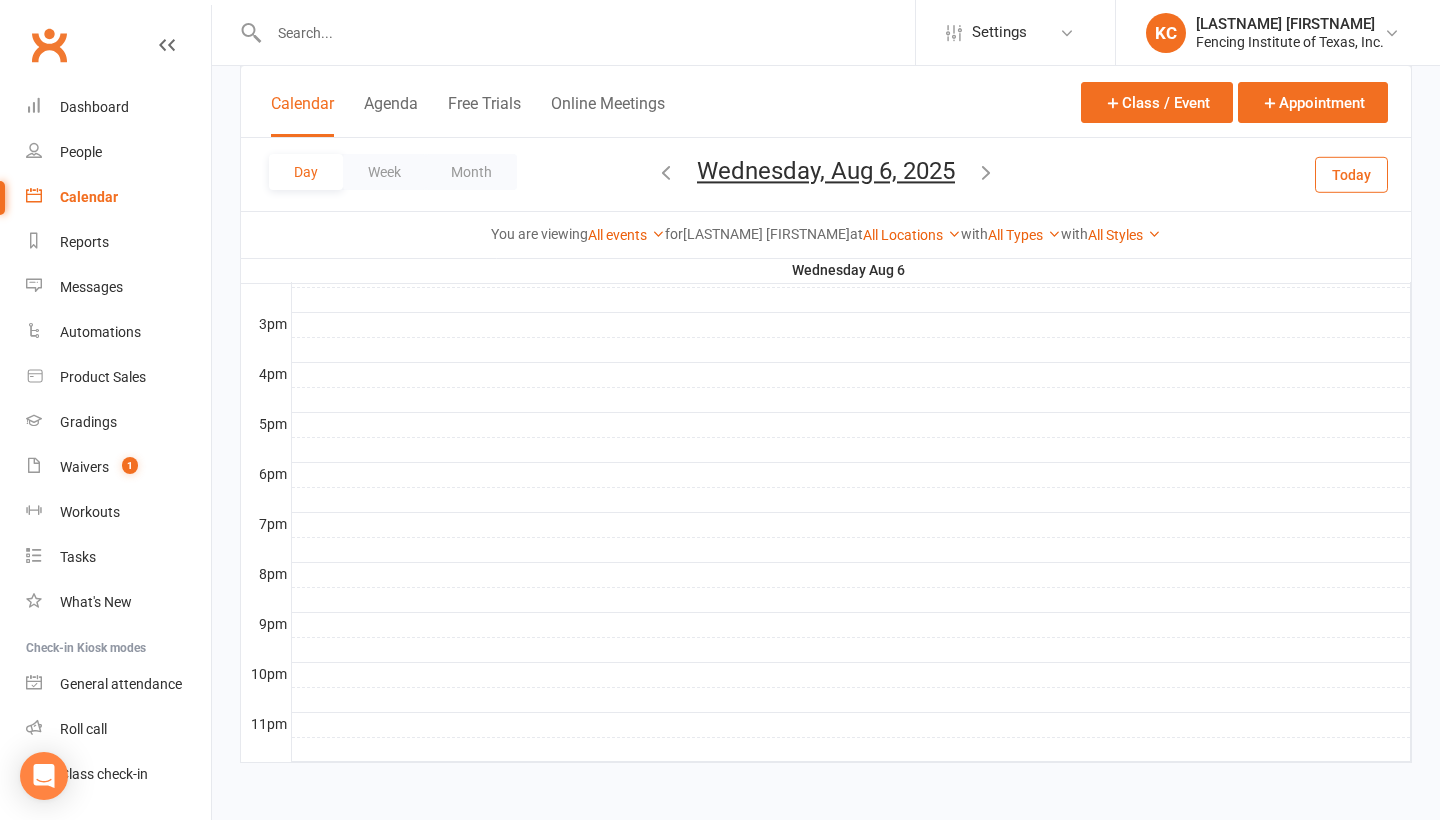 click on "Calendar" at bounding box center (302, 115) 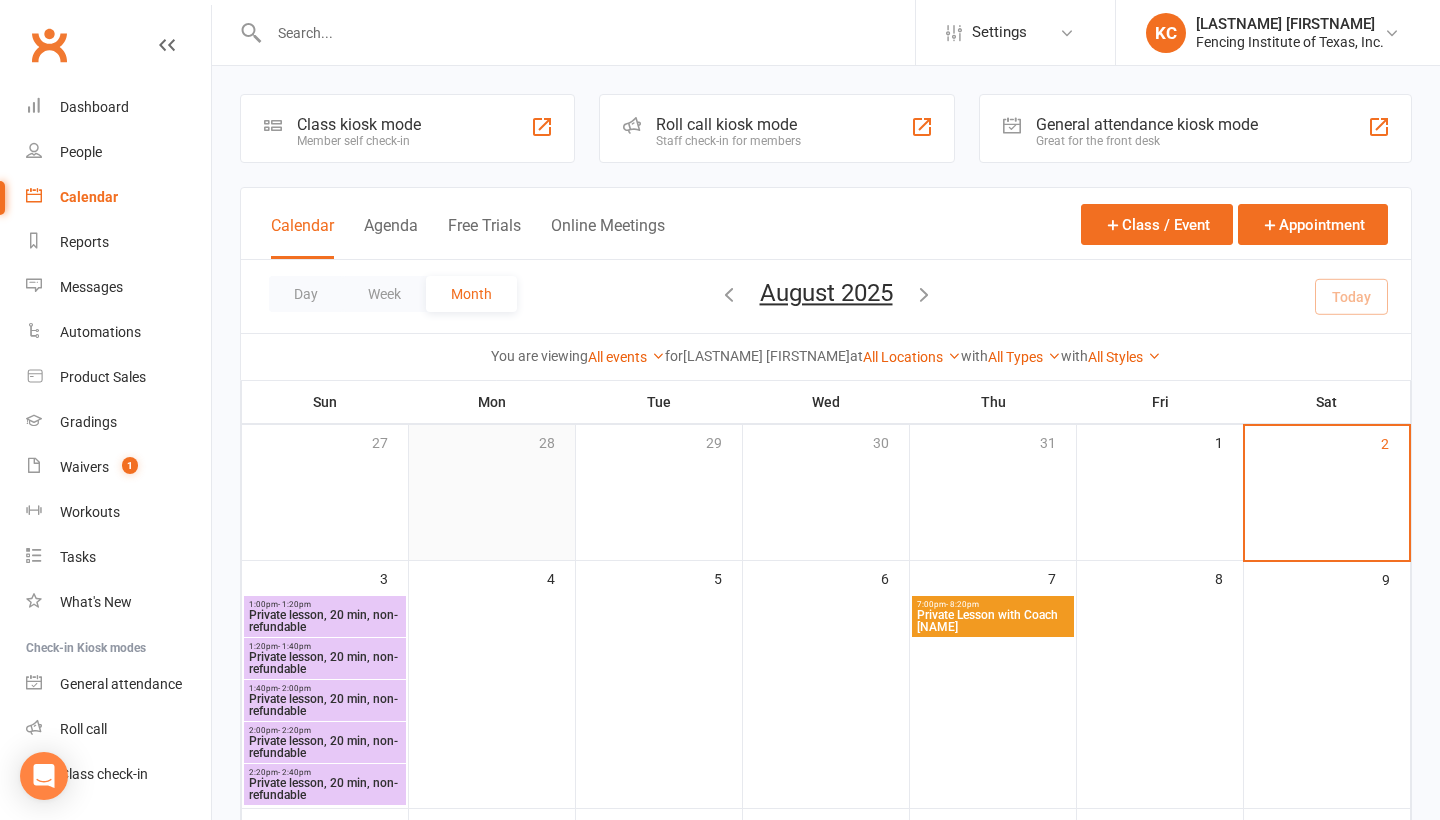 scroll, scrollTop: 171, scrollLeft: 0, axis: vertical 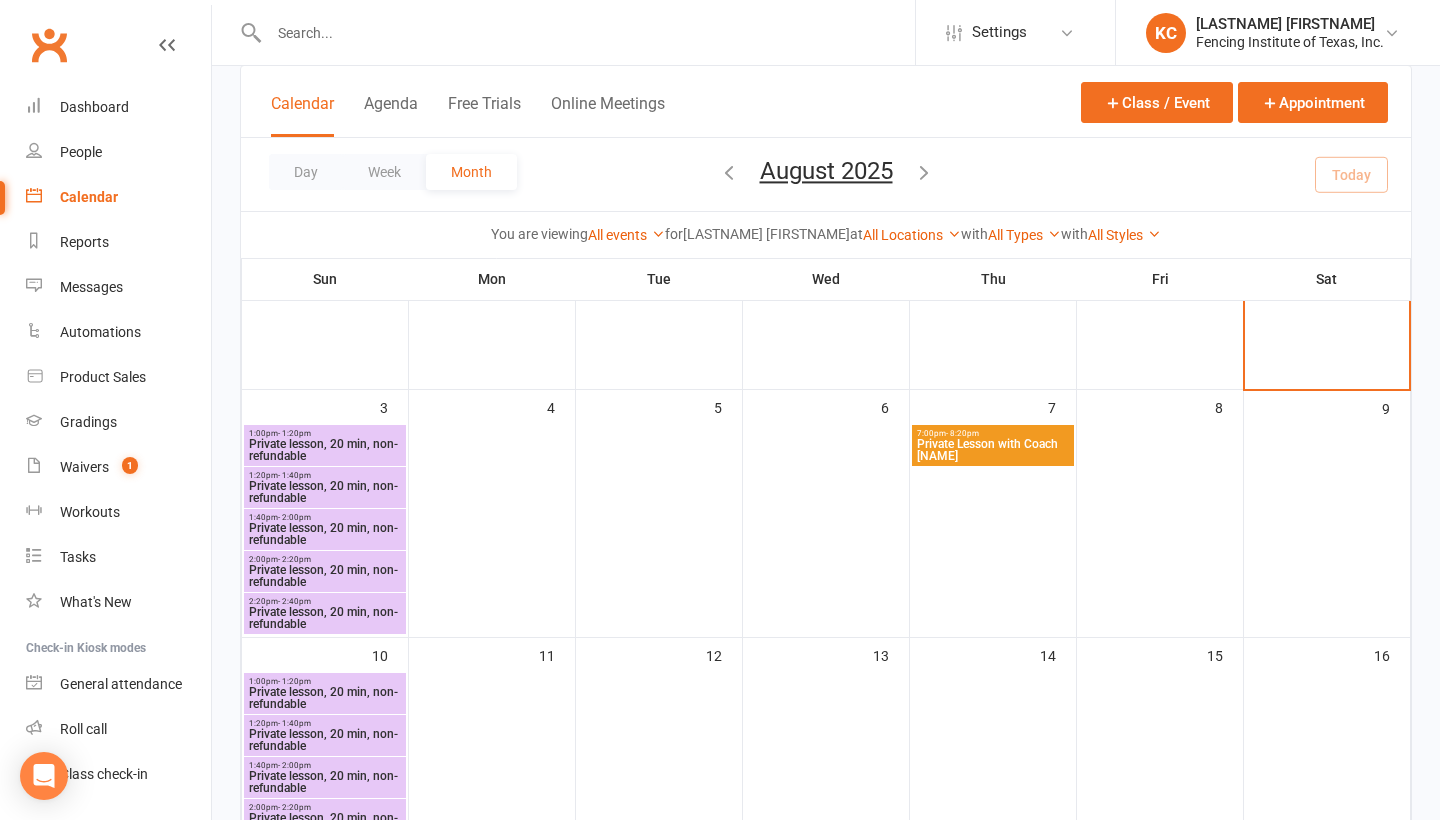 click on "Private Lesson with Coach [NAME]" at bounding box center [993, 450] 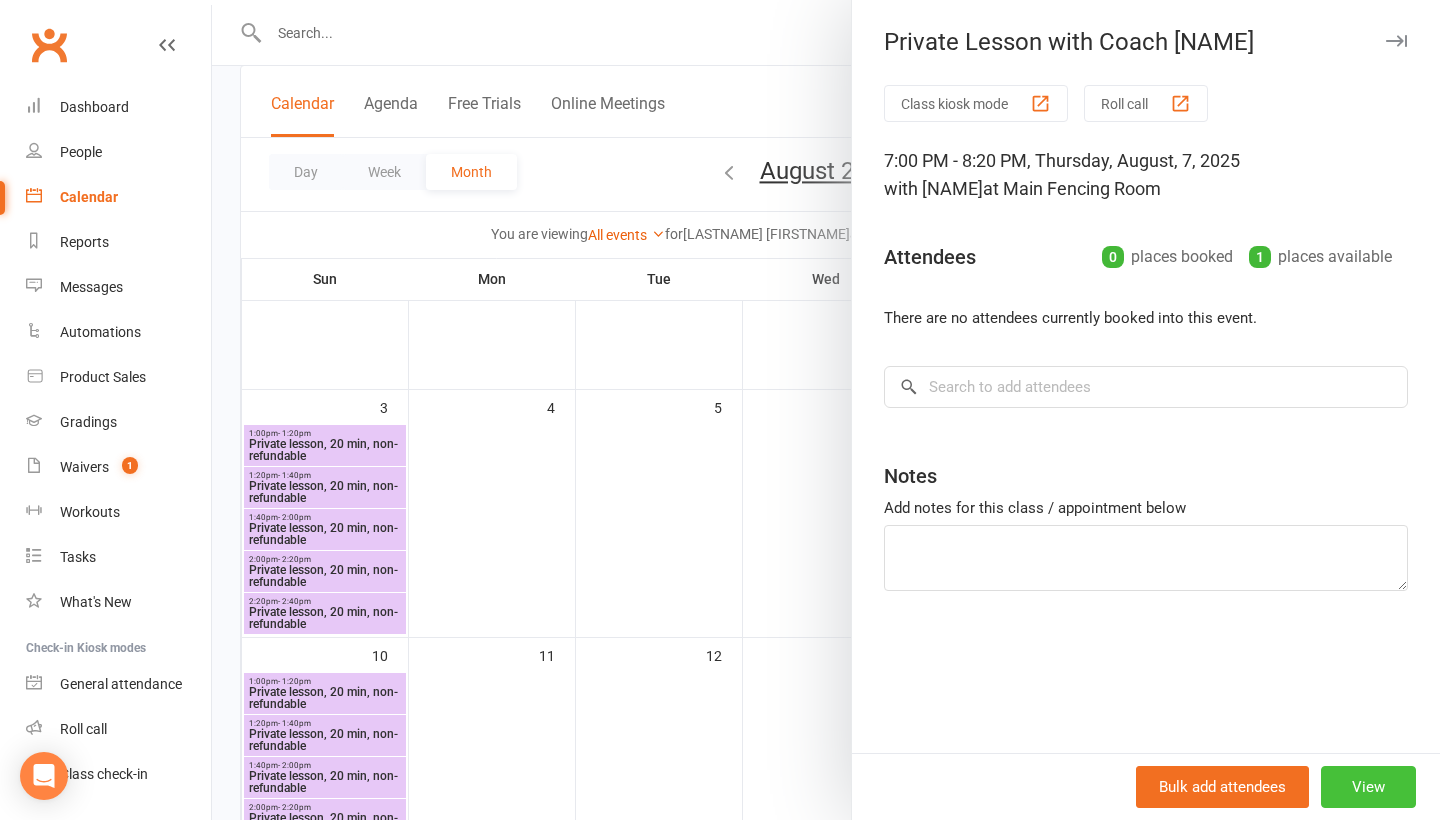 click on "View" at bounding box center (1368, 787) 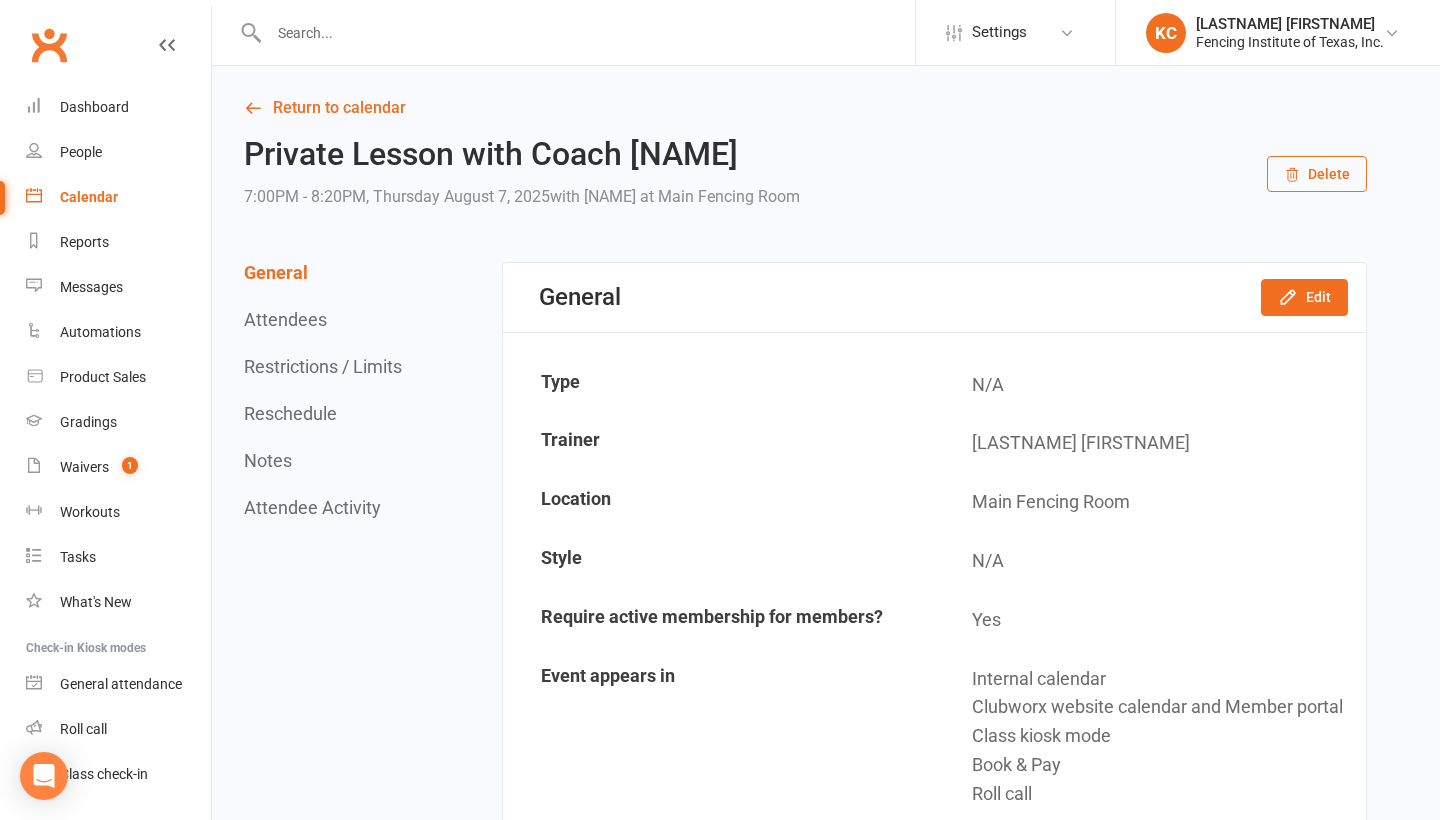 scroll, scrollTop: 0, scrollLeft: 0, axis: both 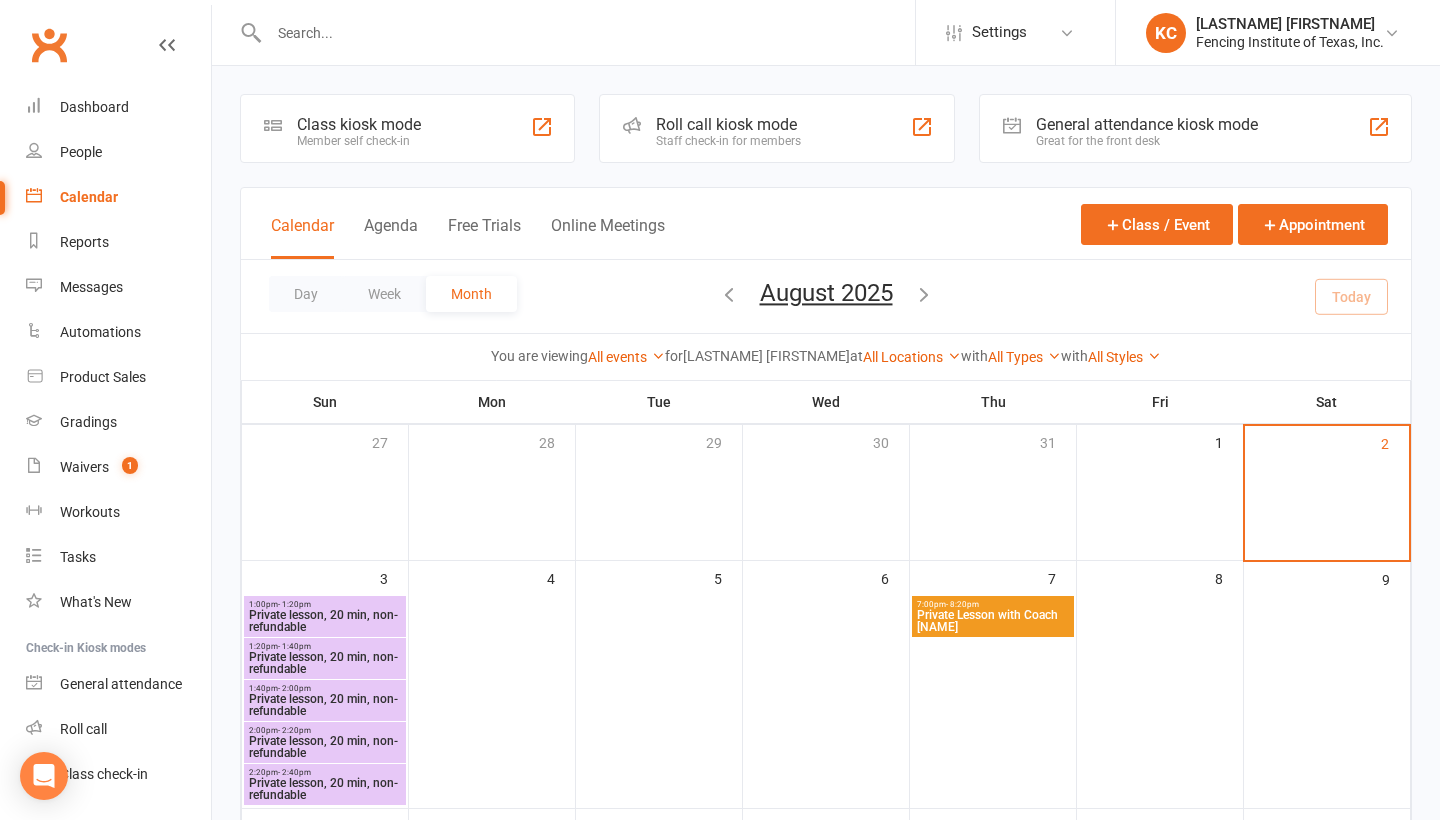 click on "Calendar" at bounding box center (89, 197) 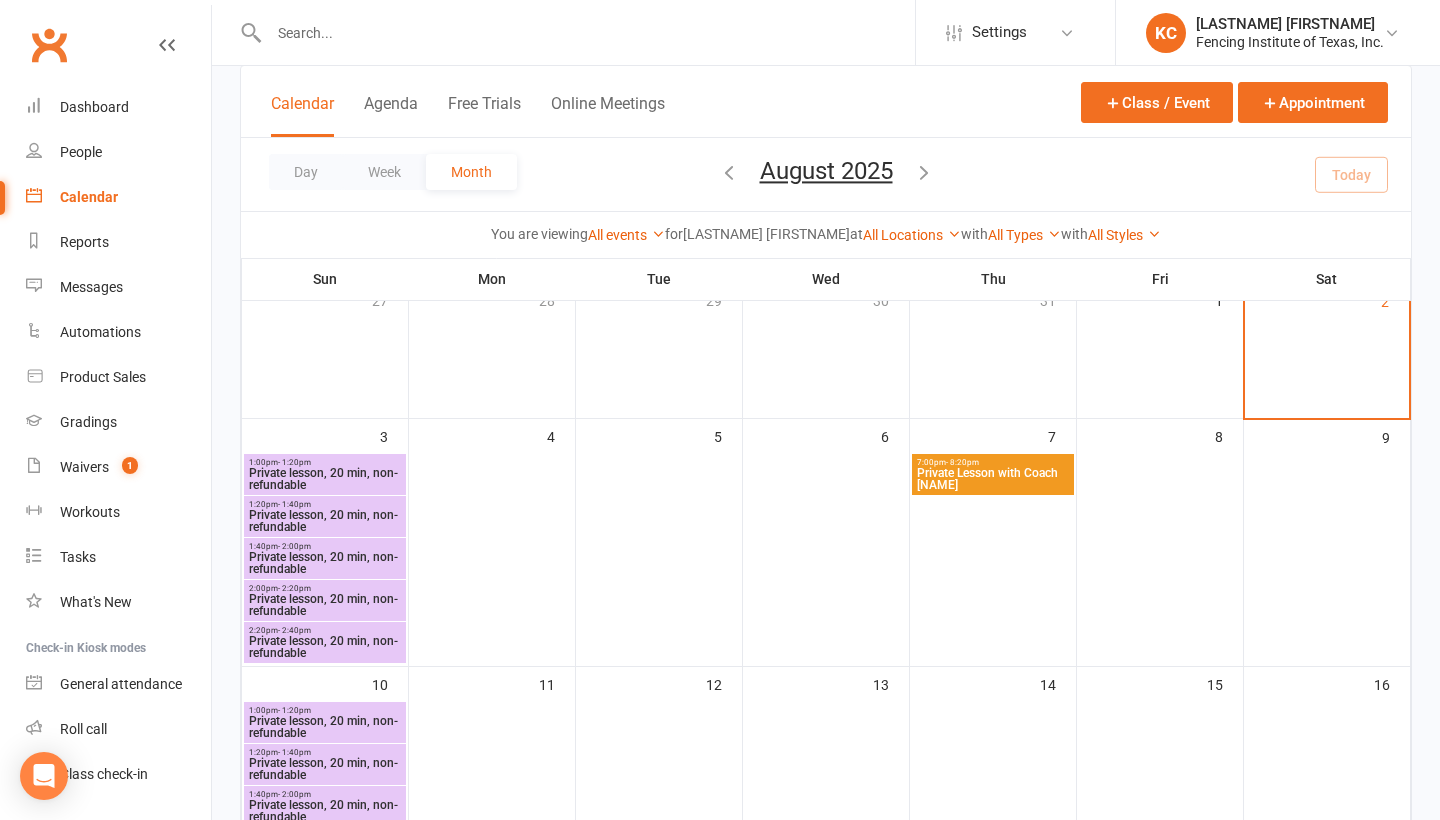 scroll, scrollTop: 147, scrollLeft: 0, axis: vertical 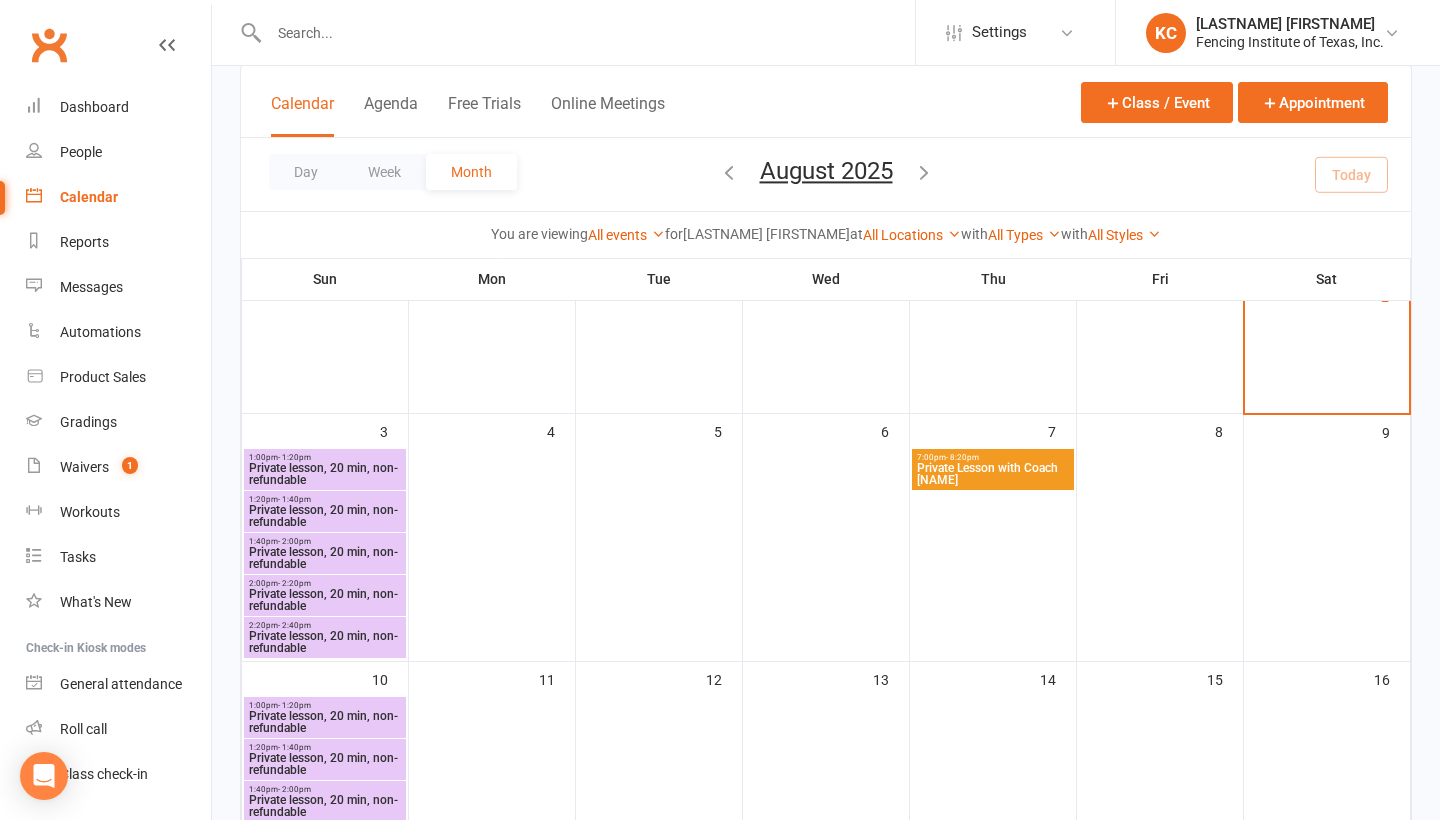 click on "Private Lesson with Coach [NAME]" at bounding box center (993, 474) 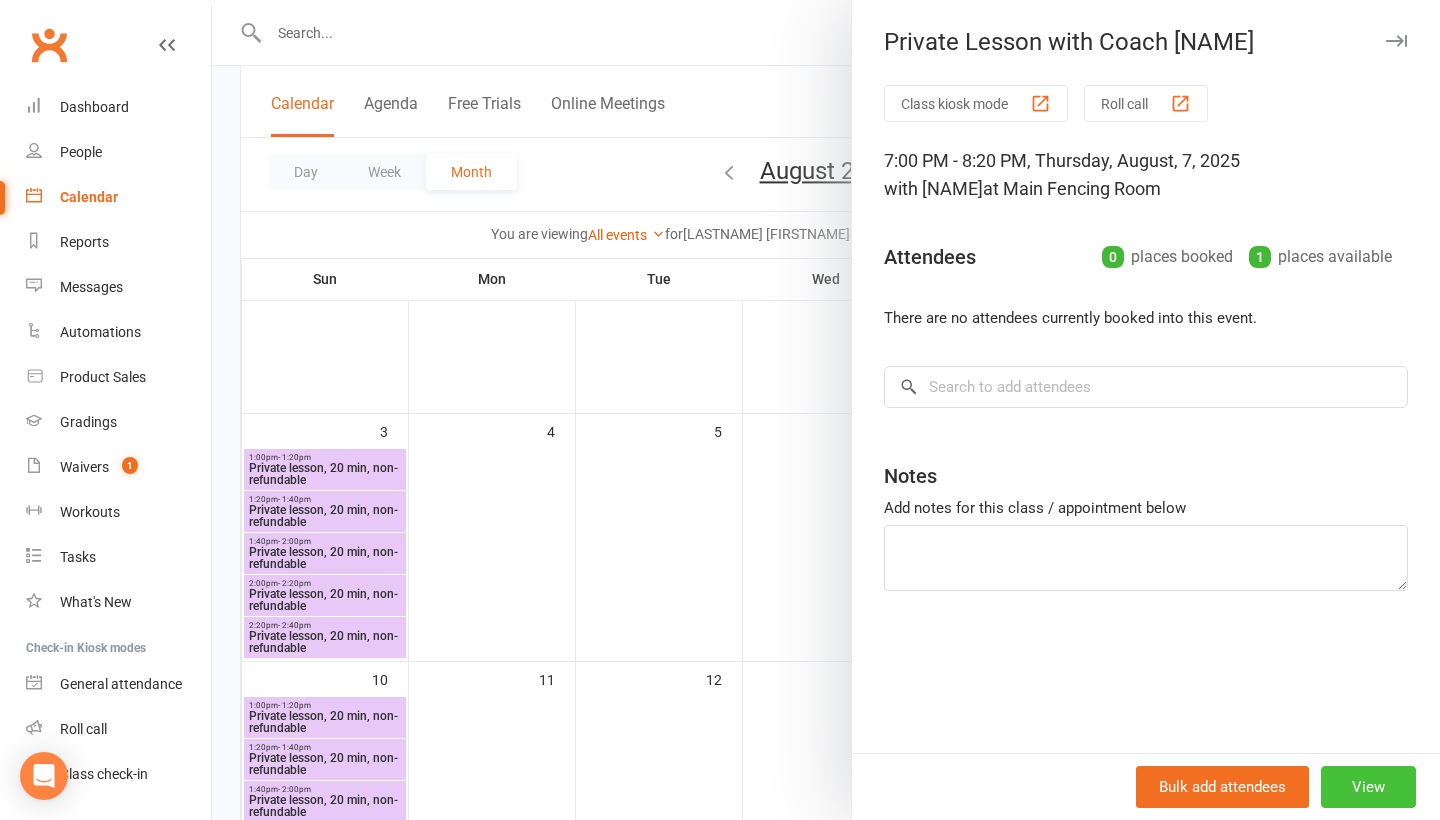 click on "View" at bounding box center [1368, 787] 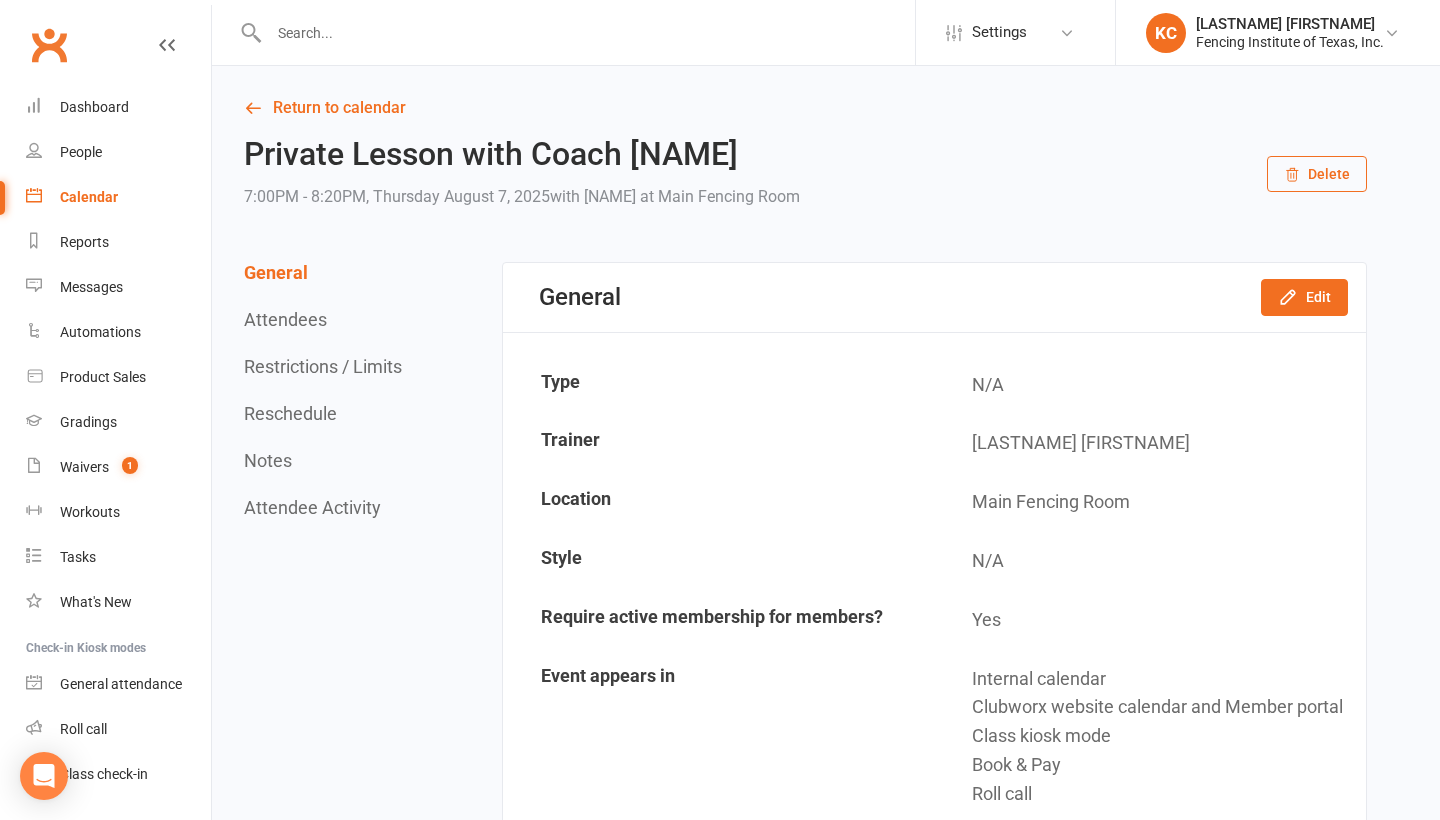 scroll, scrollTop: 0, scrollLeft: 0, axis: both 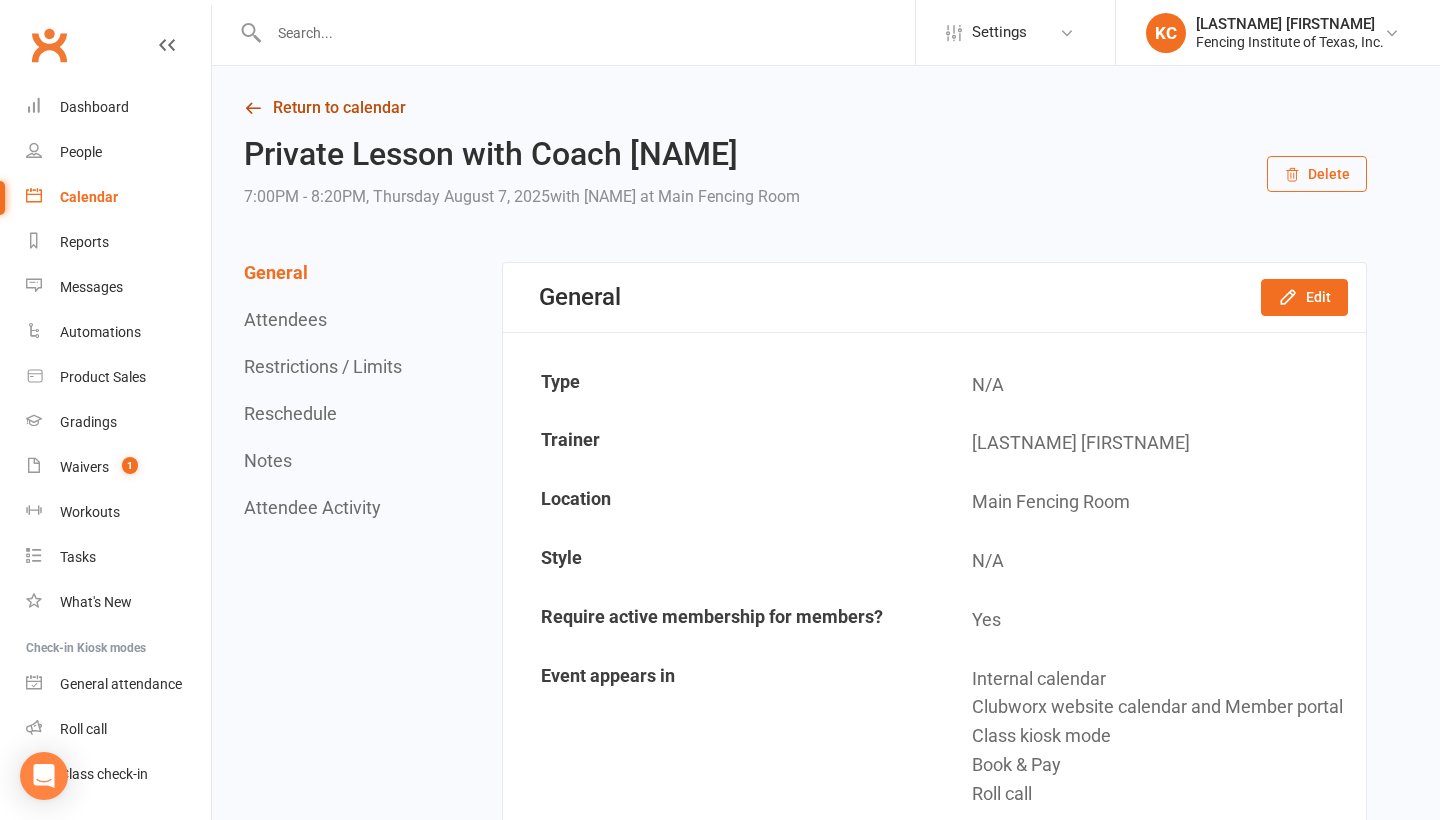 click on "Return to calendar" at bounding box center (805, 108) 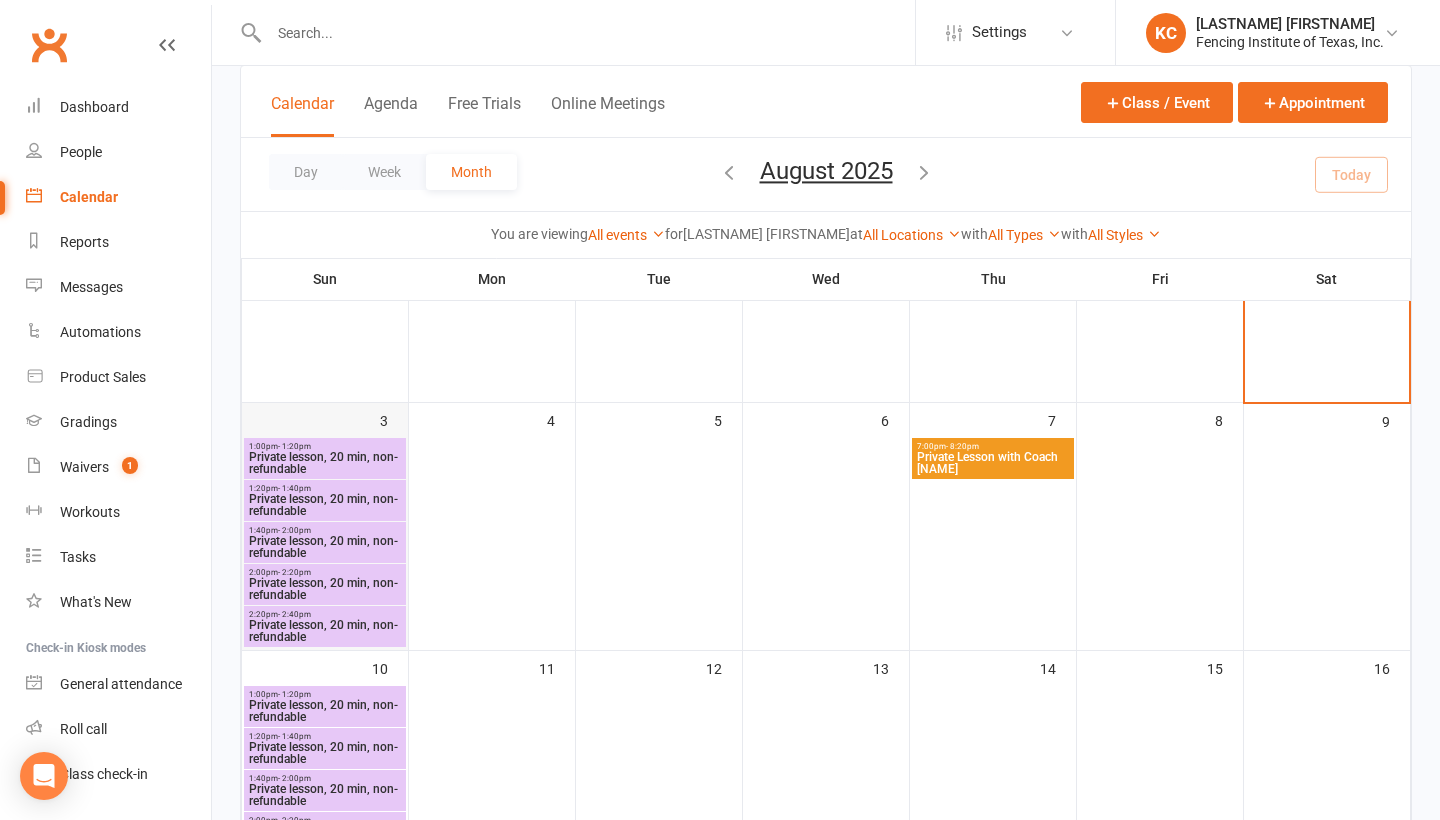 scroll, scrollTop: 191, scrollLeft: 0, axis: vertical 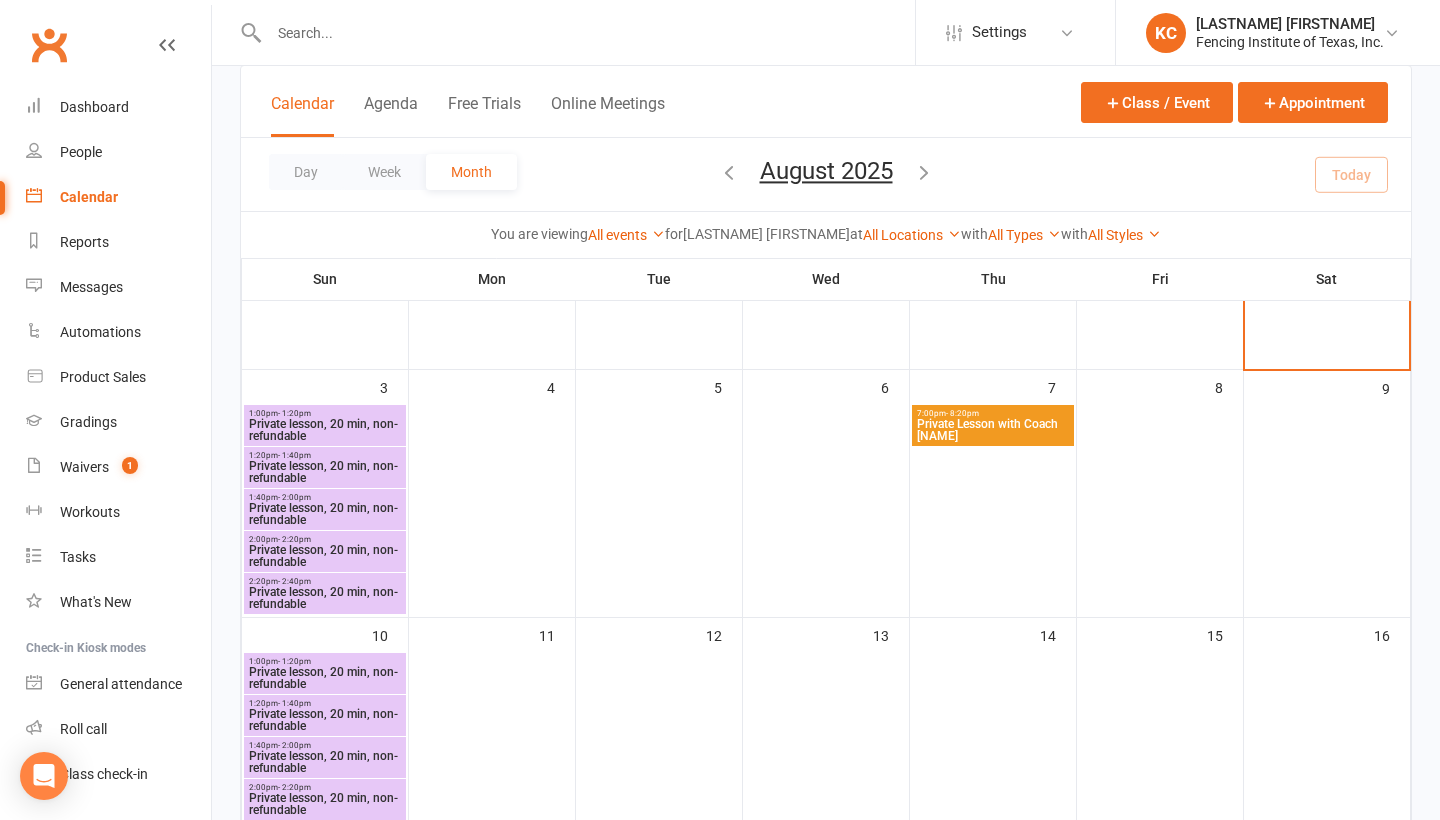 click on "Private lesson, 20 min, non-refundable" at bounding box center (325, 430) 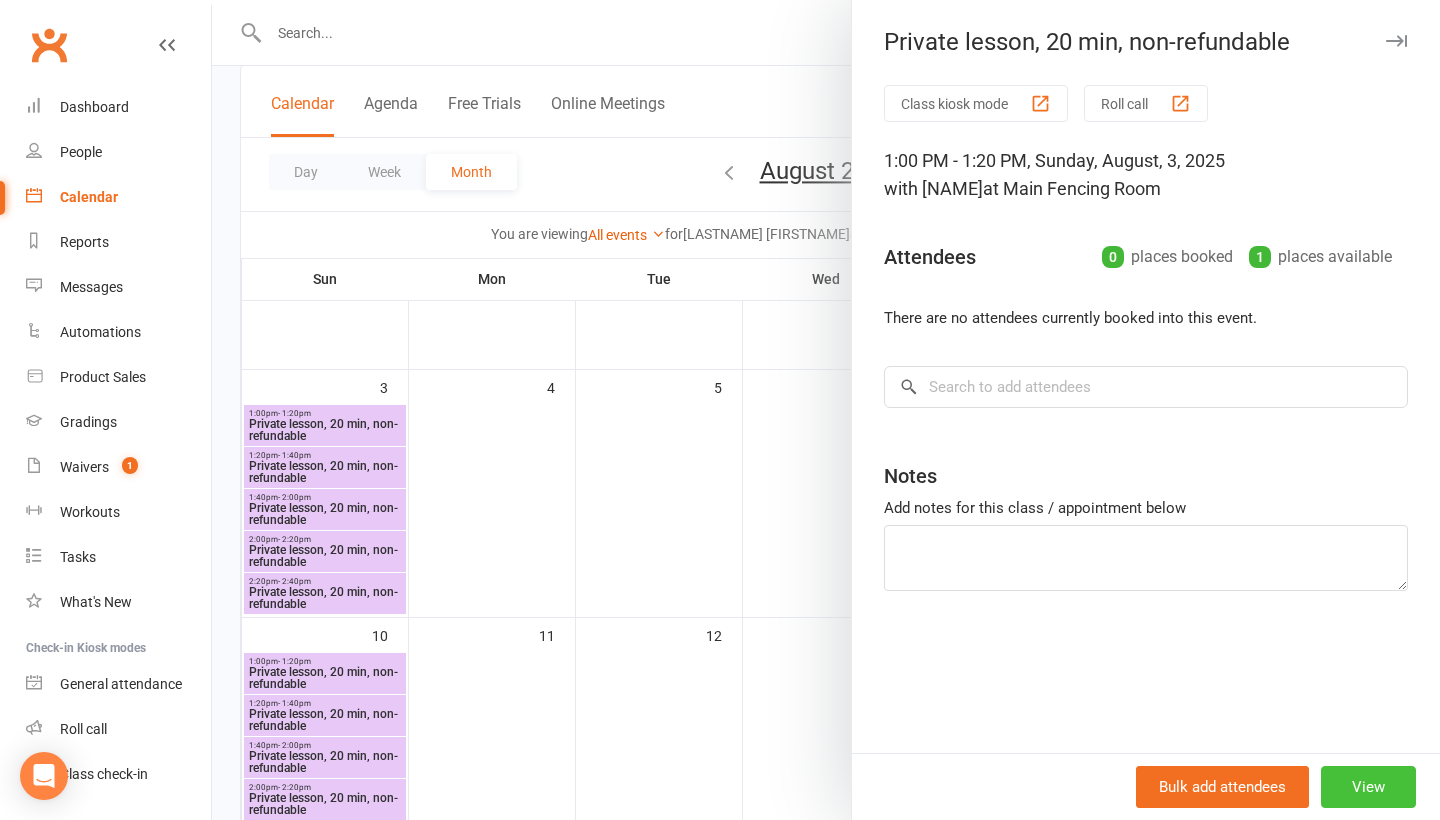 click on "View" at bounding box center [1368, 787] 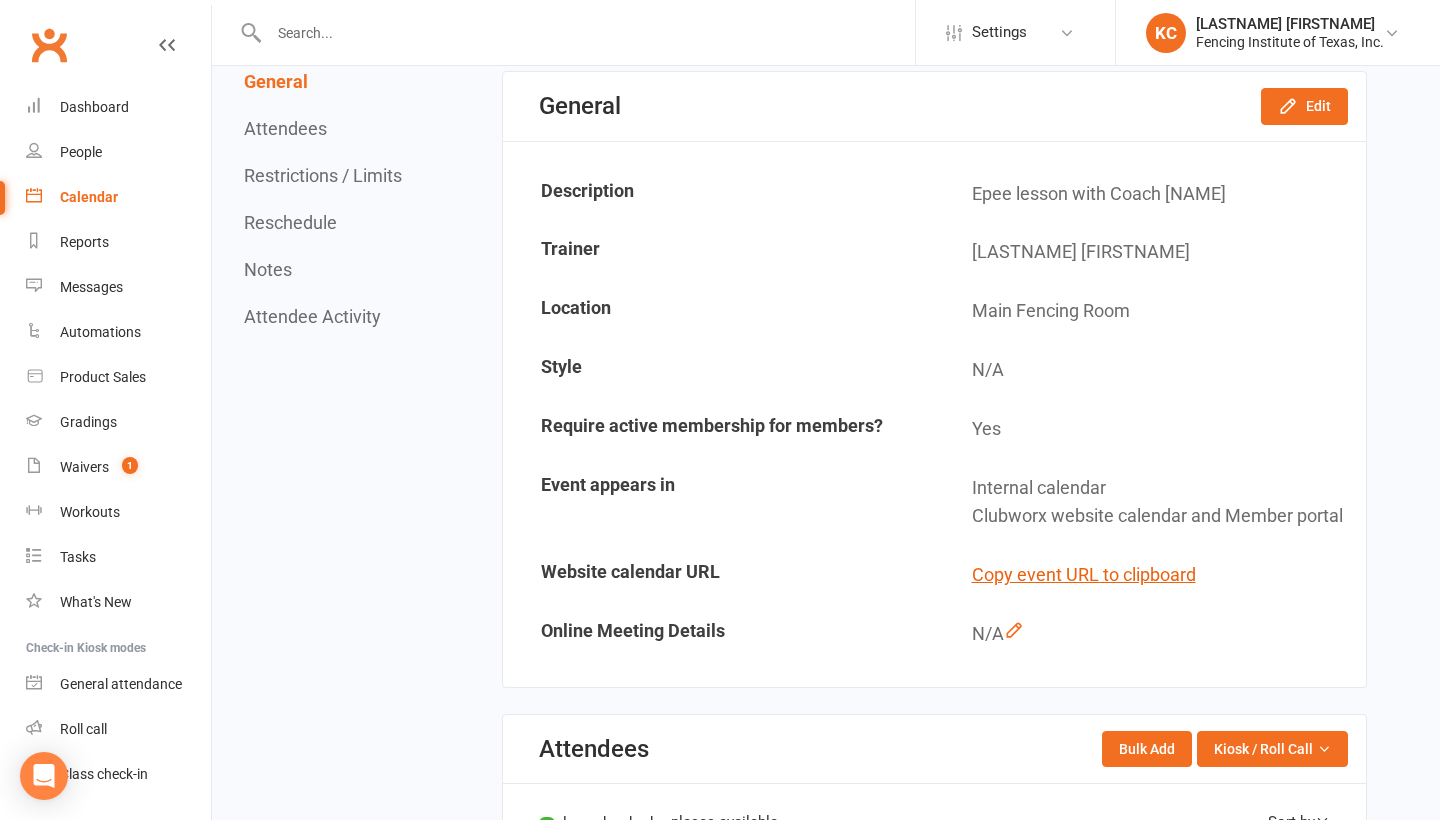 scroll, scrollTop: 0, scrollLeft: 0, axis: both 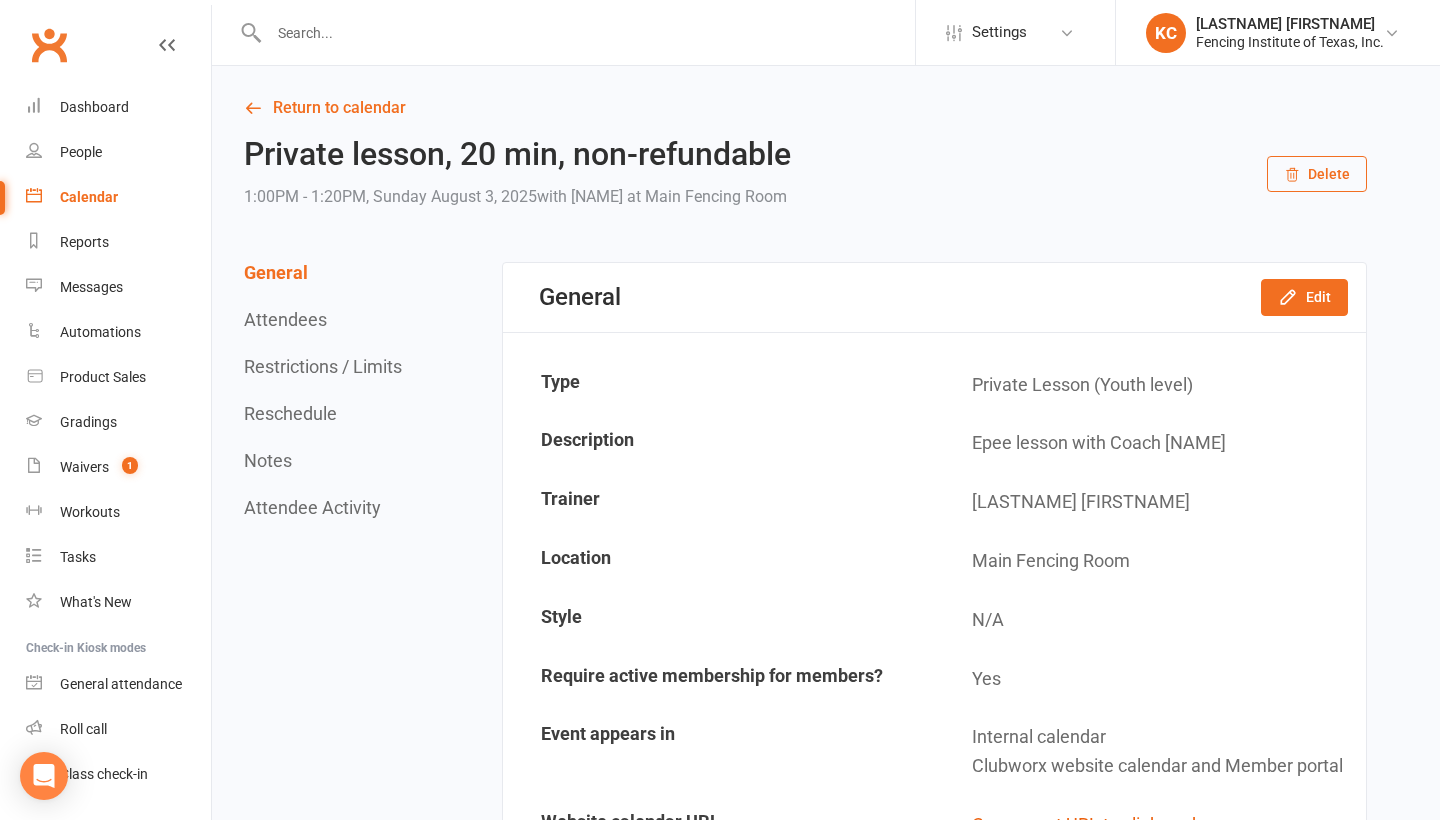 click on "Delete" at bounding box center [1317, 174] 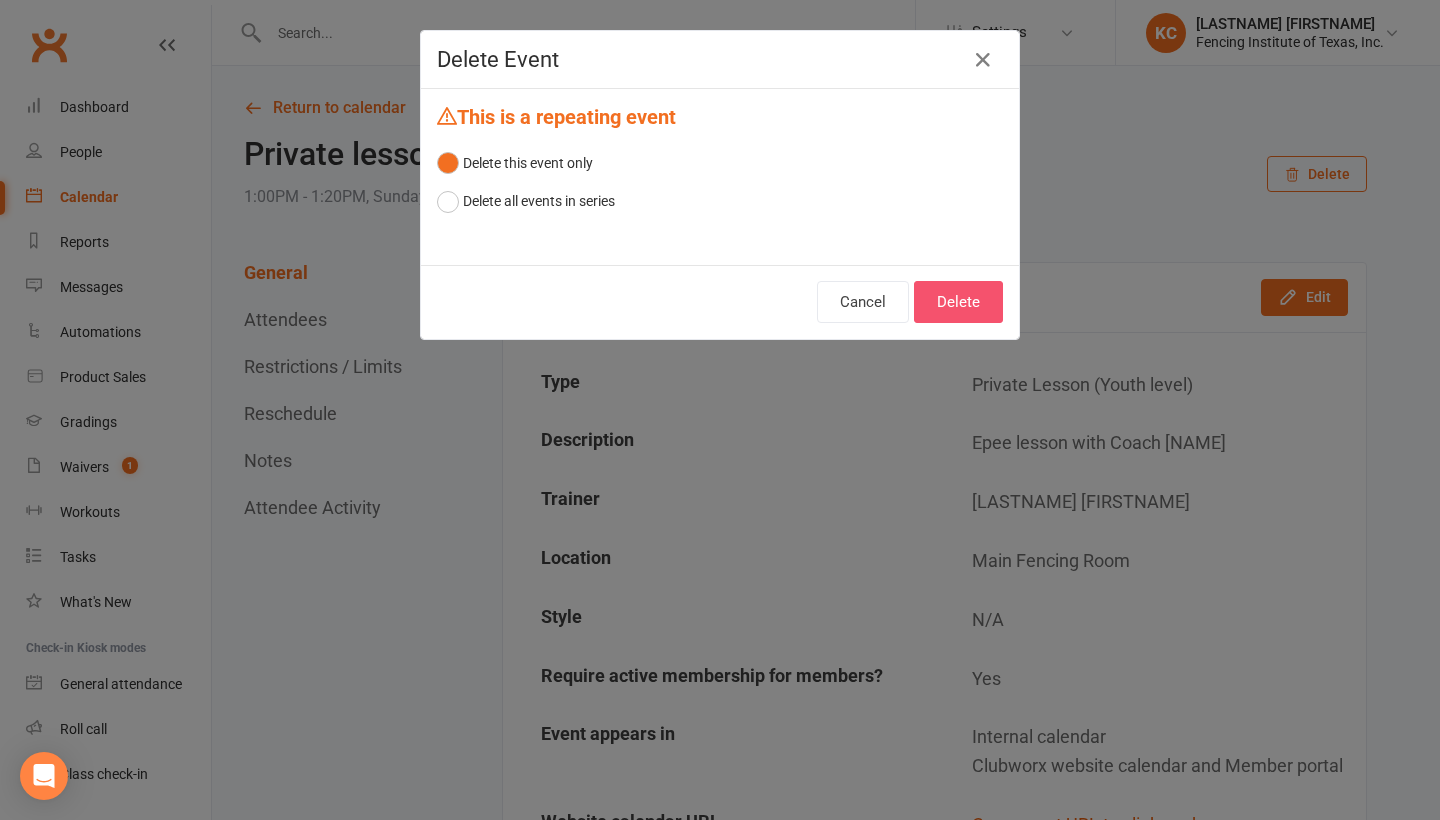 click on "Delete" at bounding box center (958, 302) 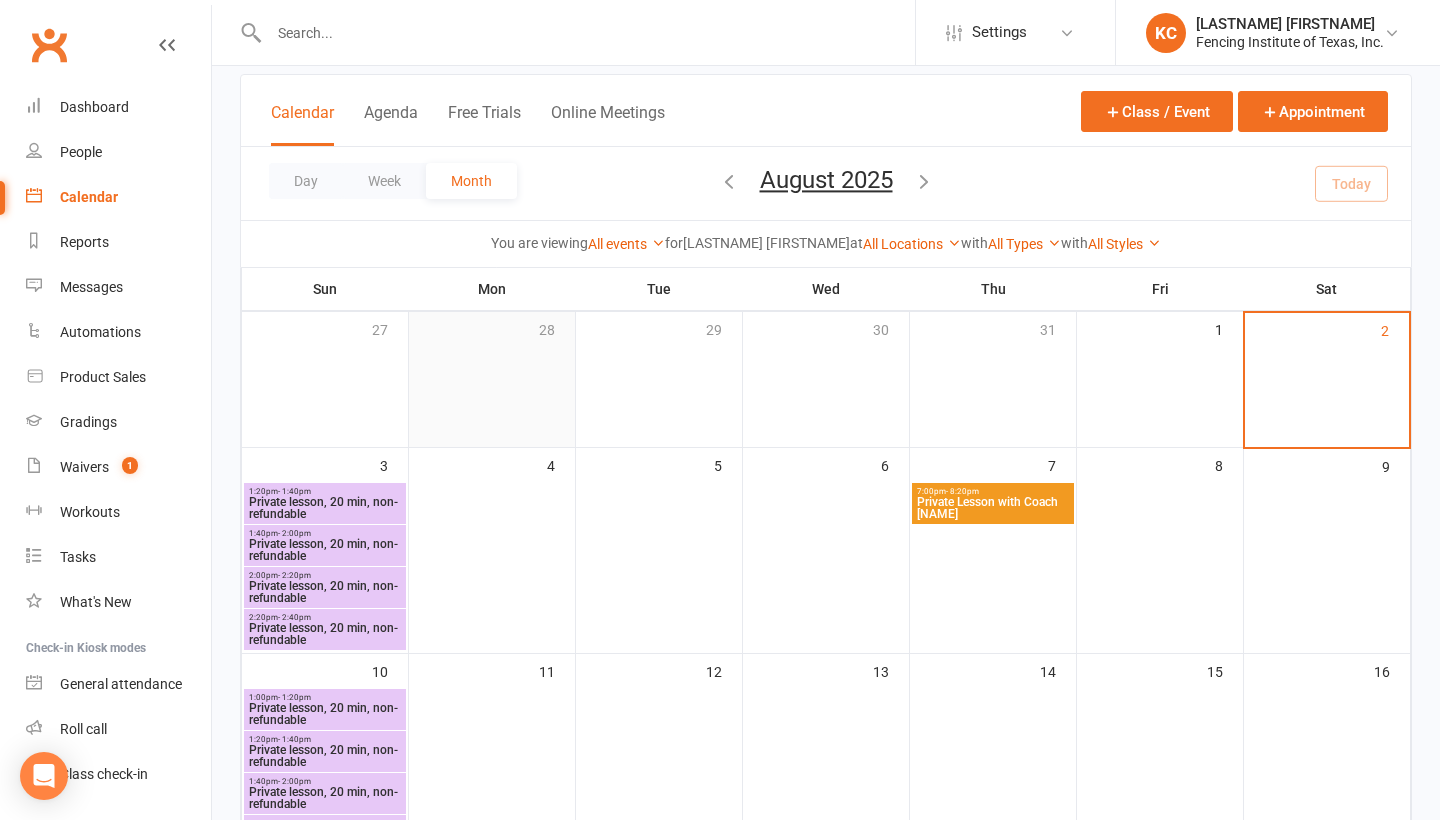 scroll, scrollTop: 135, scrollLeft: 0, axis: vertical 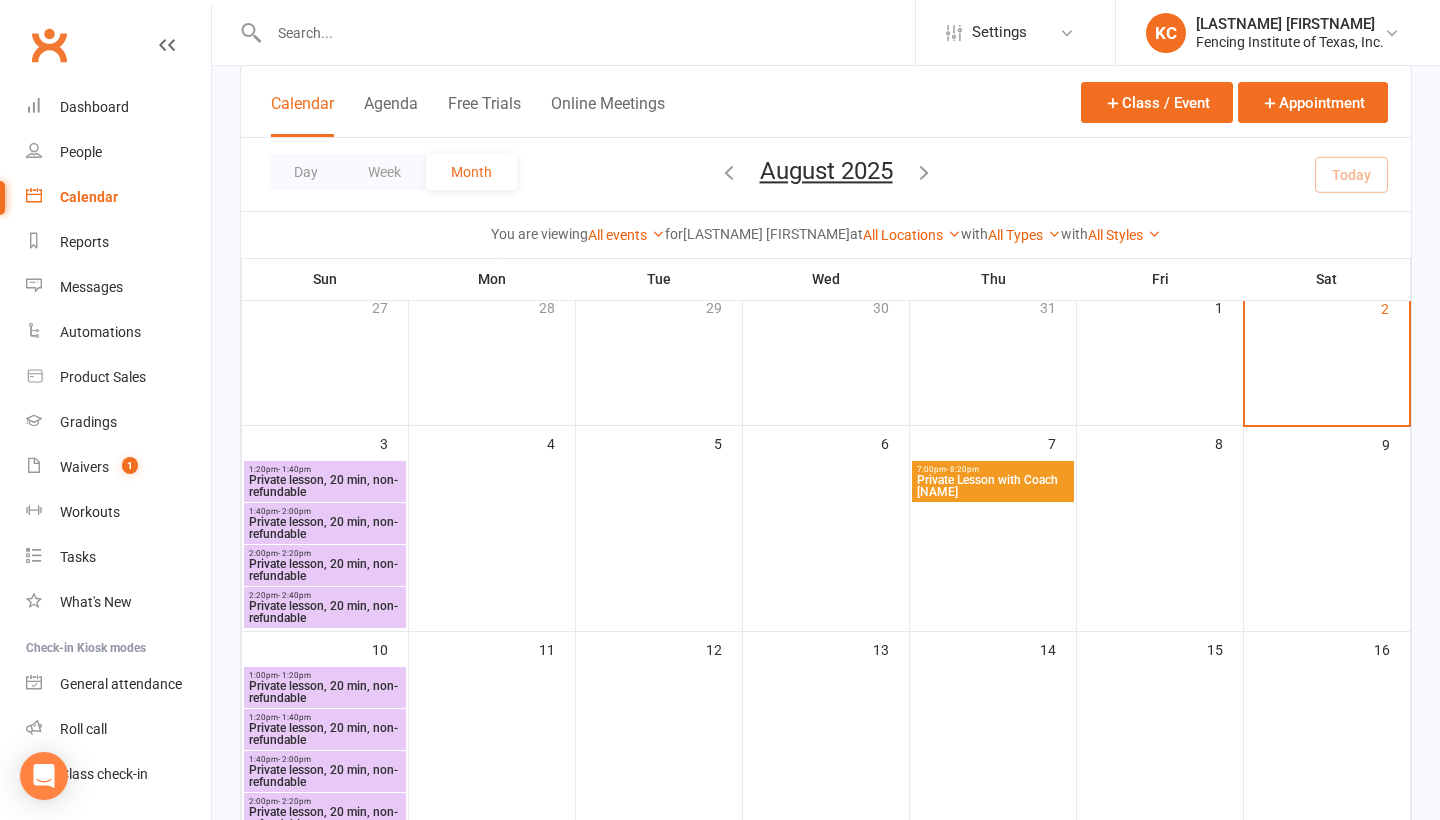 click on "Private lesson, 20 min, non-refundable" at bounding box center [325, 486] 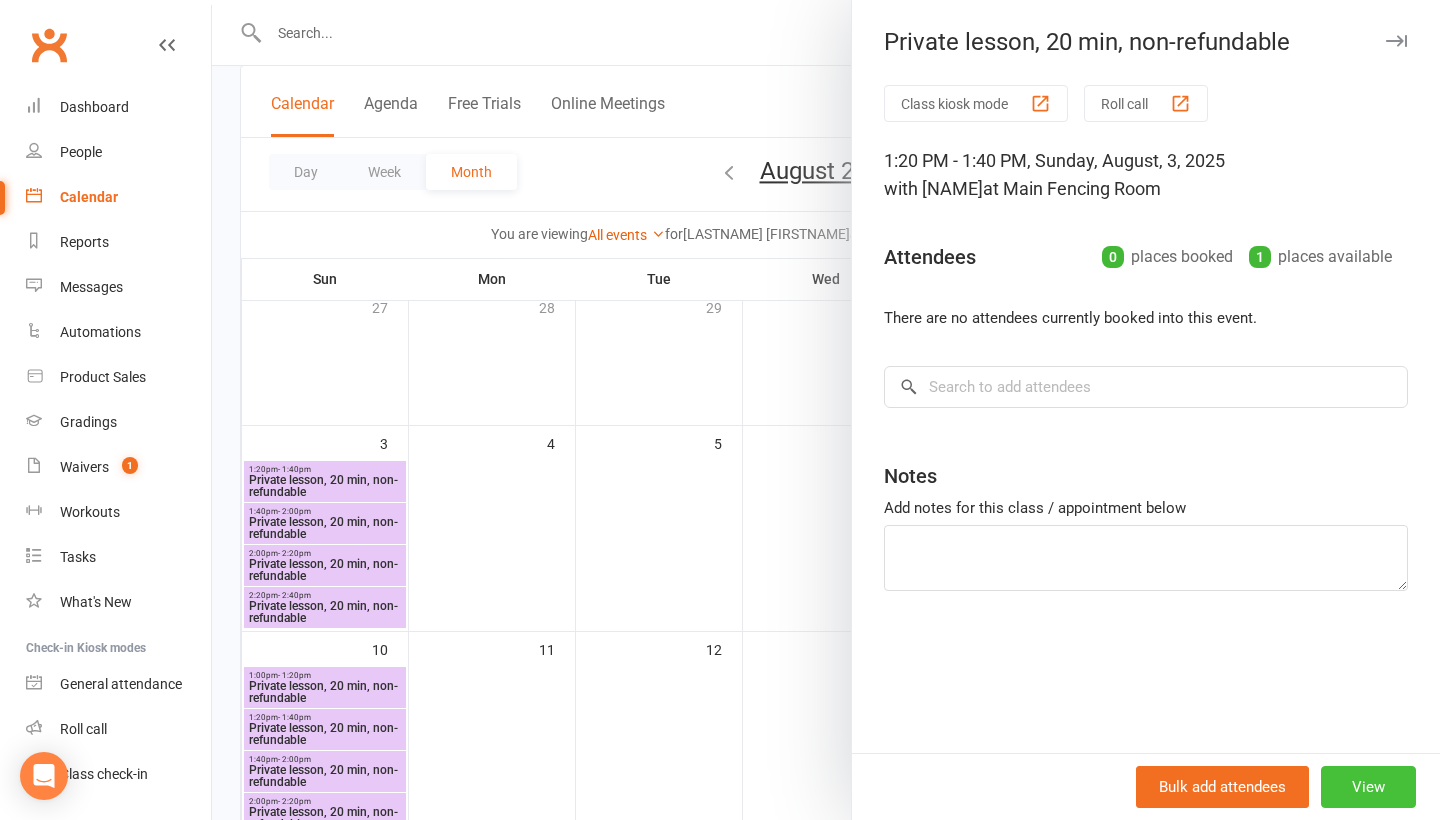 click on "View" at bounding box center (1368, 787) 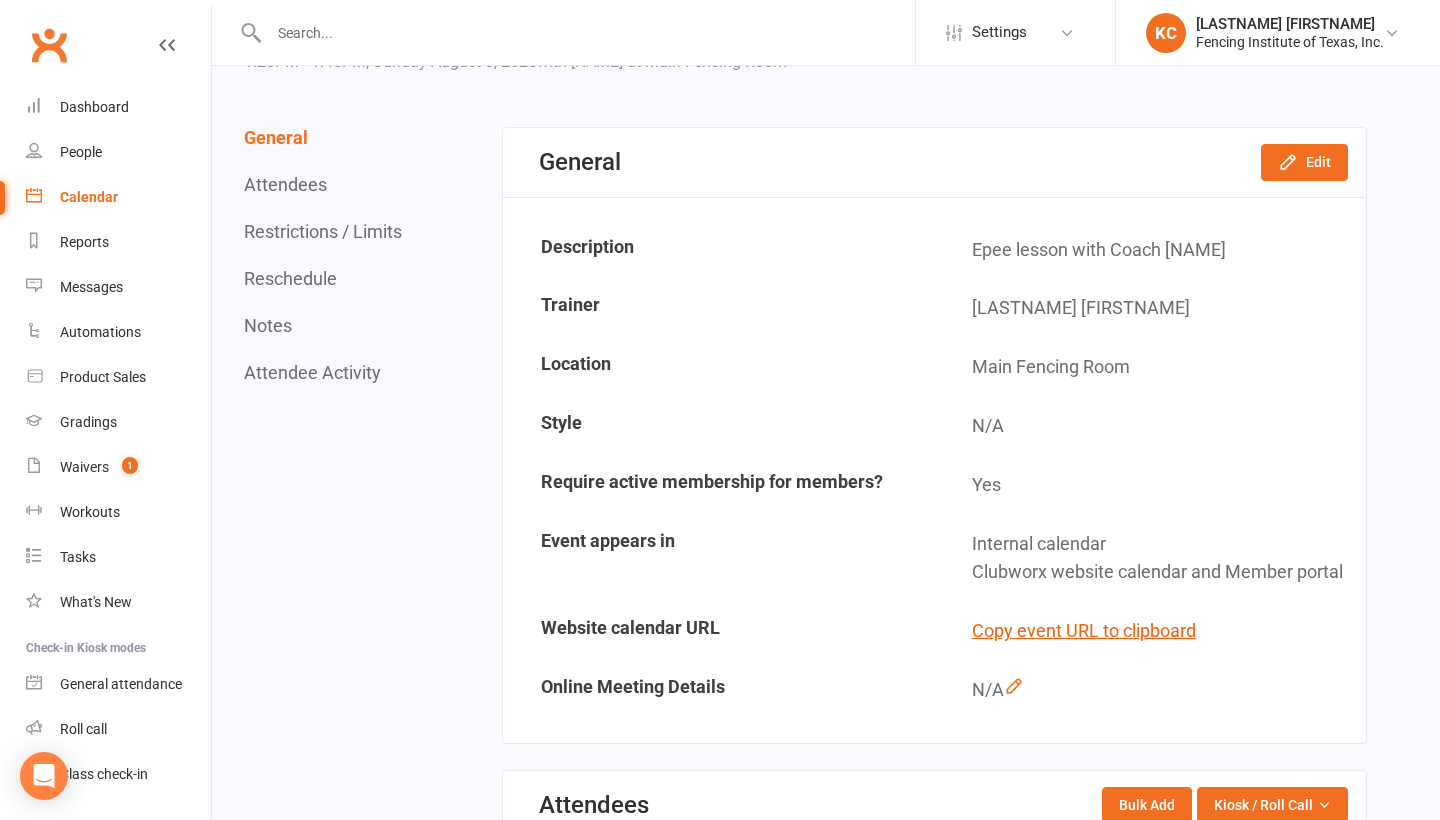 scroll, scrollTop: 0, scrollLeft: 0, axis: both 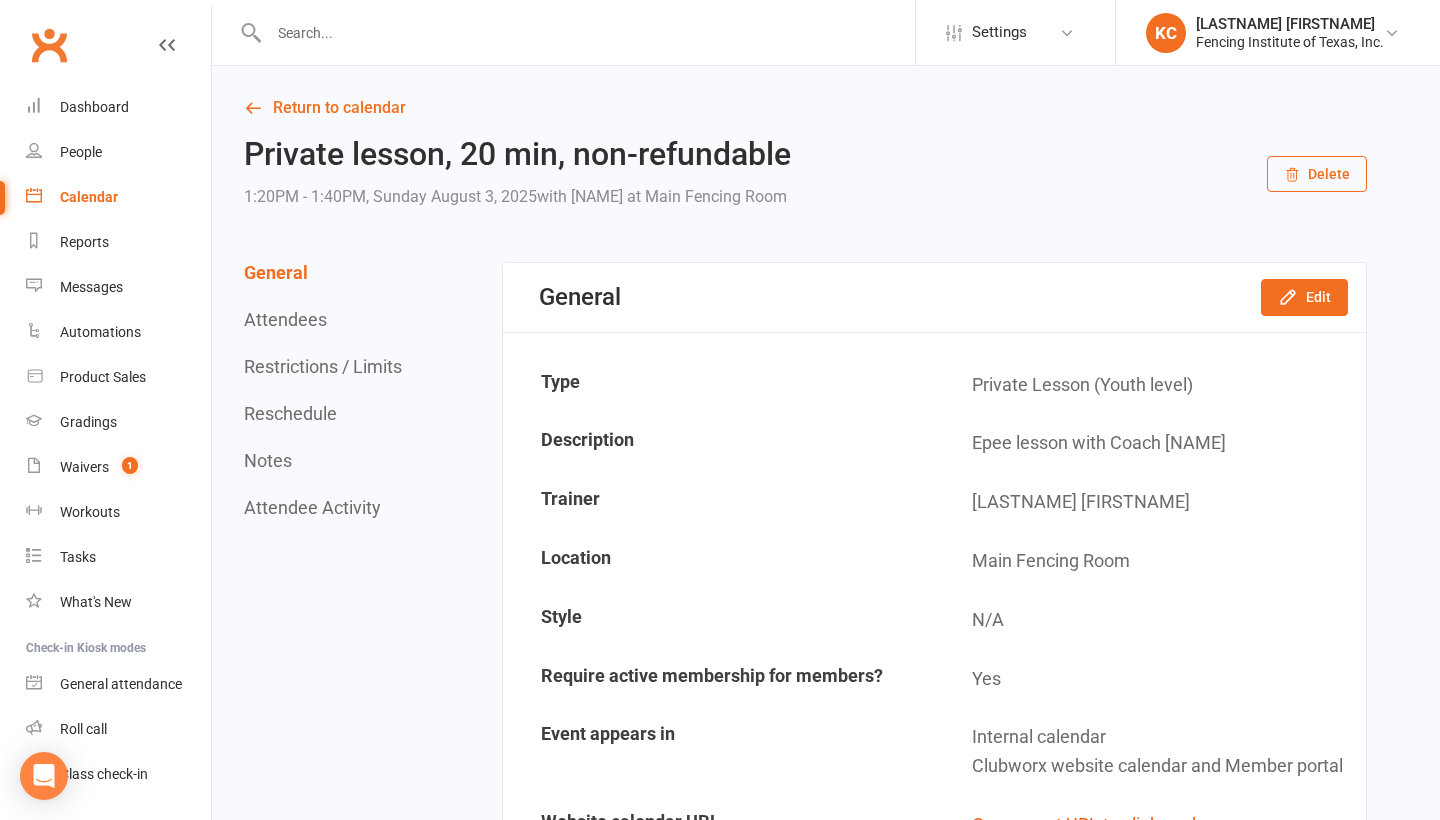 click on "Delete" at bounding box center [1317, 174] 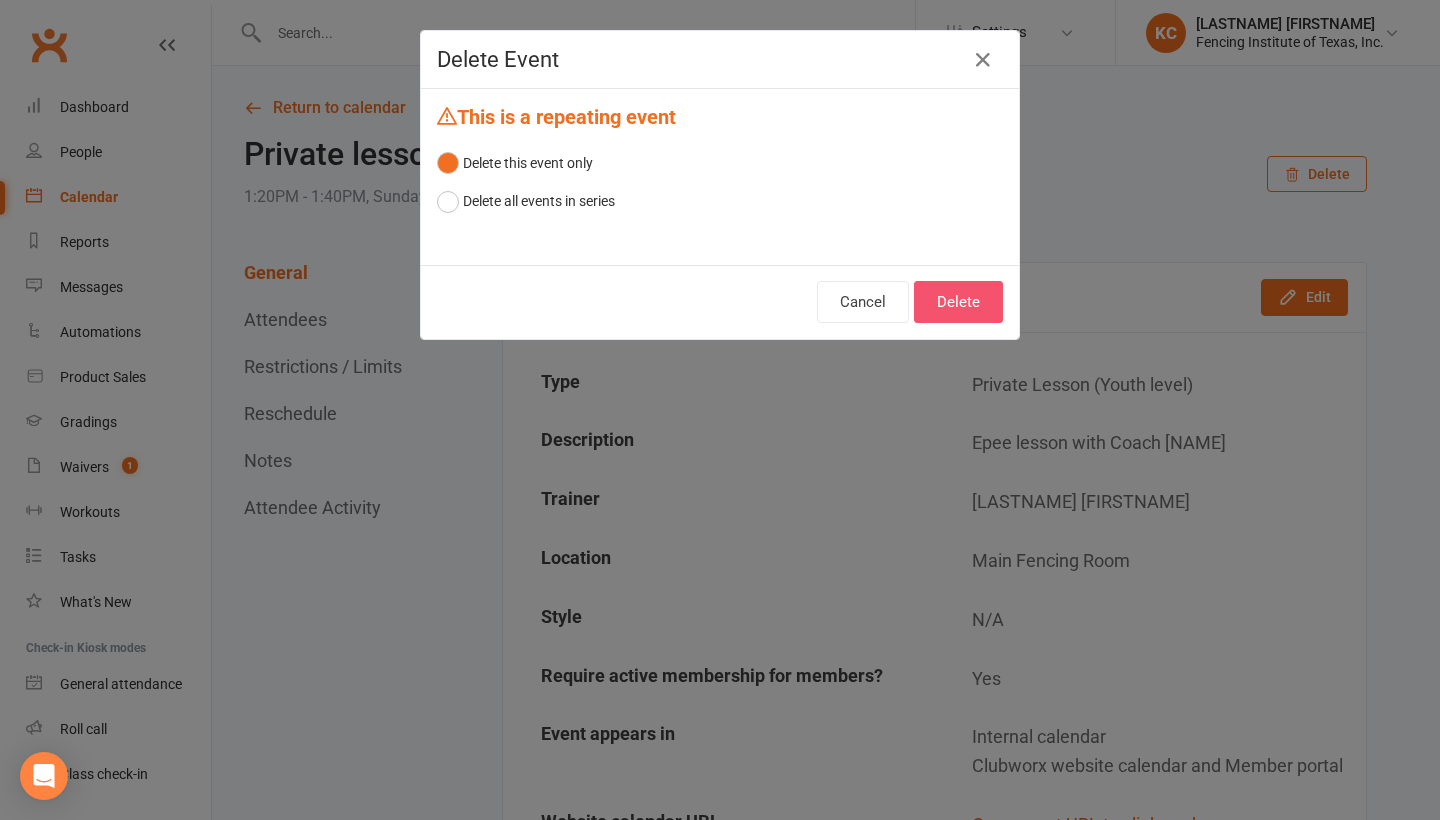 click on "Delete" at bounding box center (958, 302) 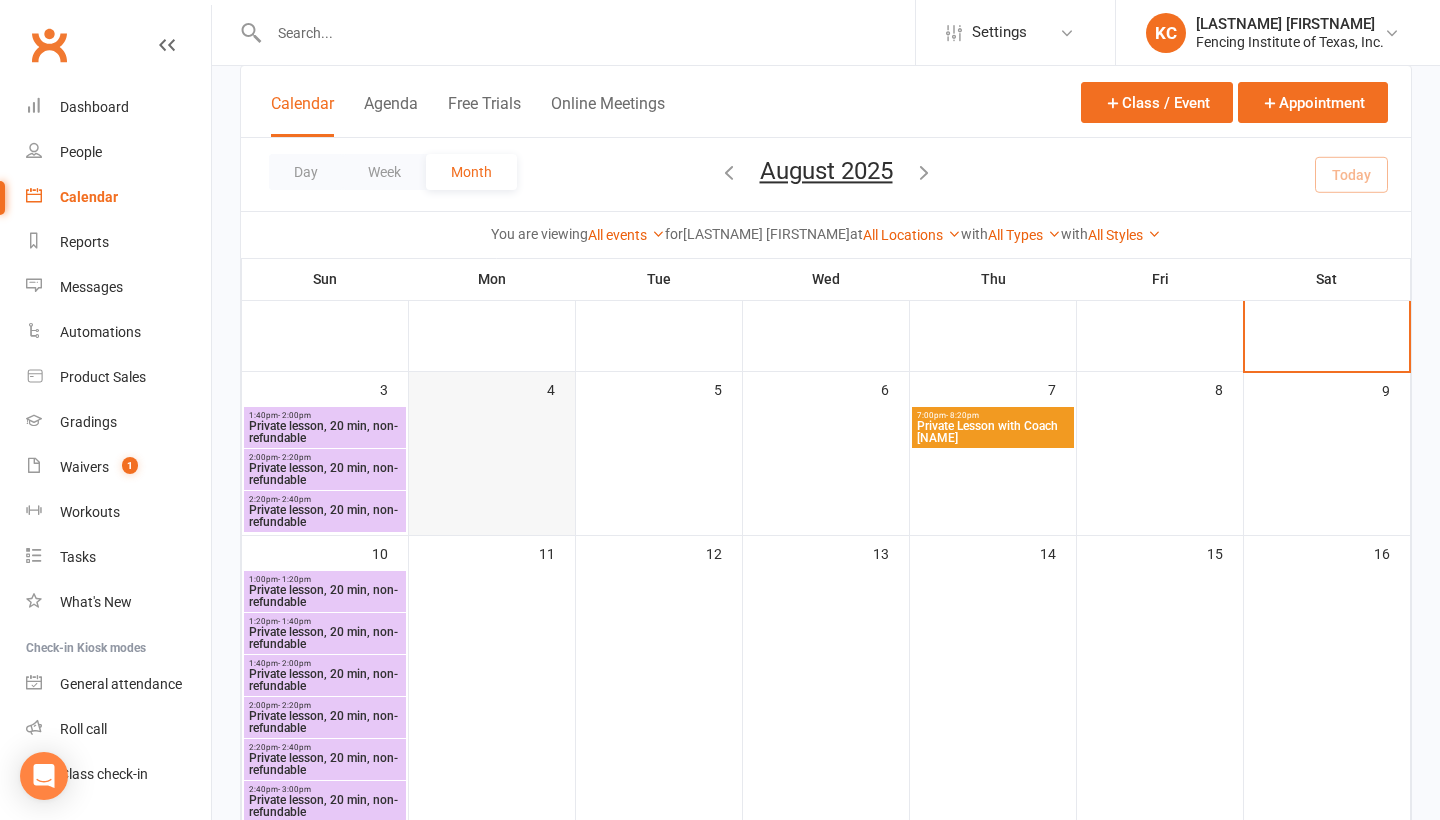 scroll, scrollTop: 194, scrollLeft: 0, axis: vertical 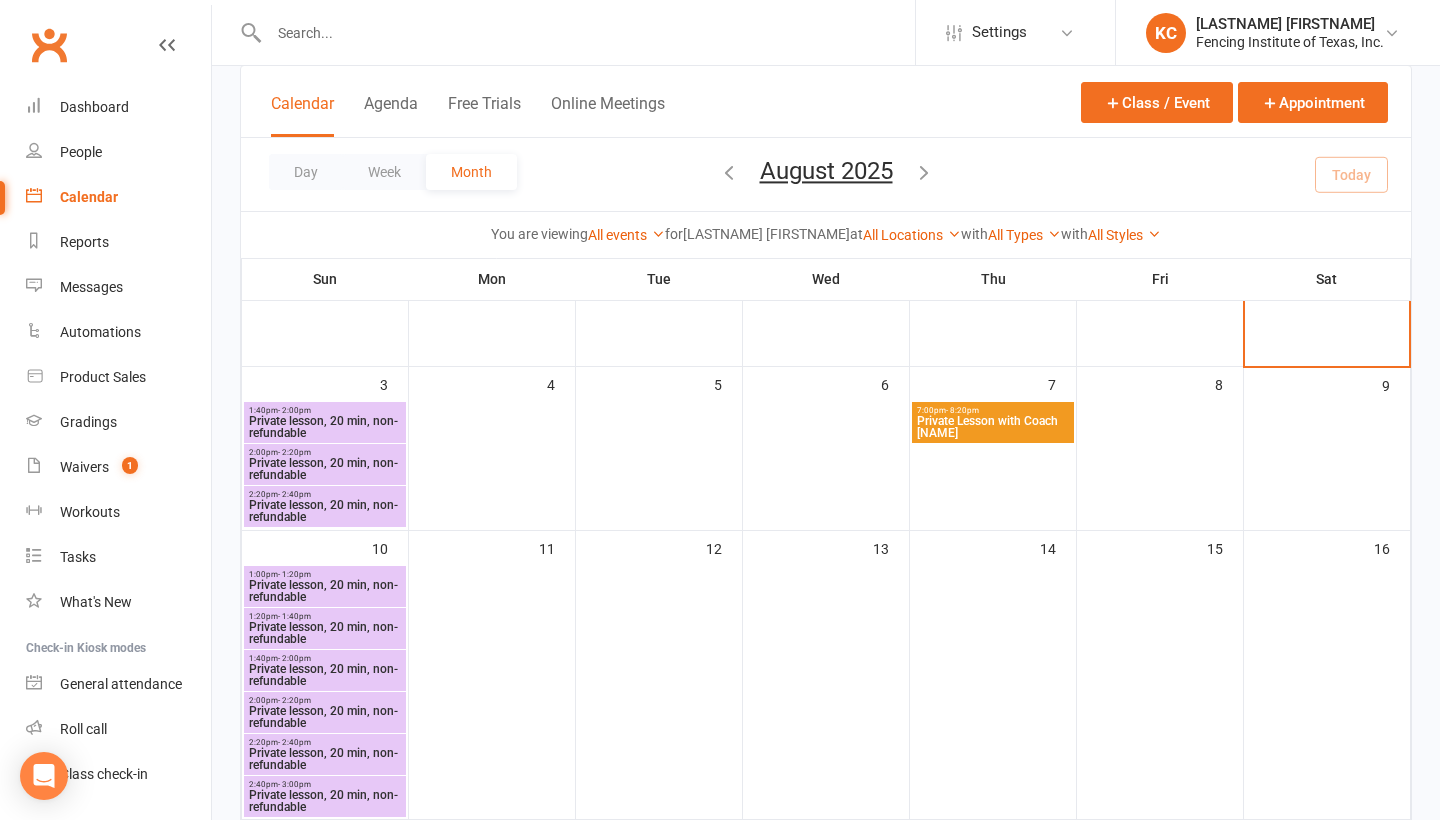click on "Private lesson, 20 min, non-refundable" at bounding box center (325, 427) 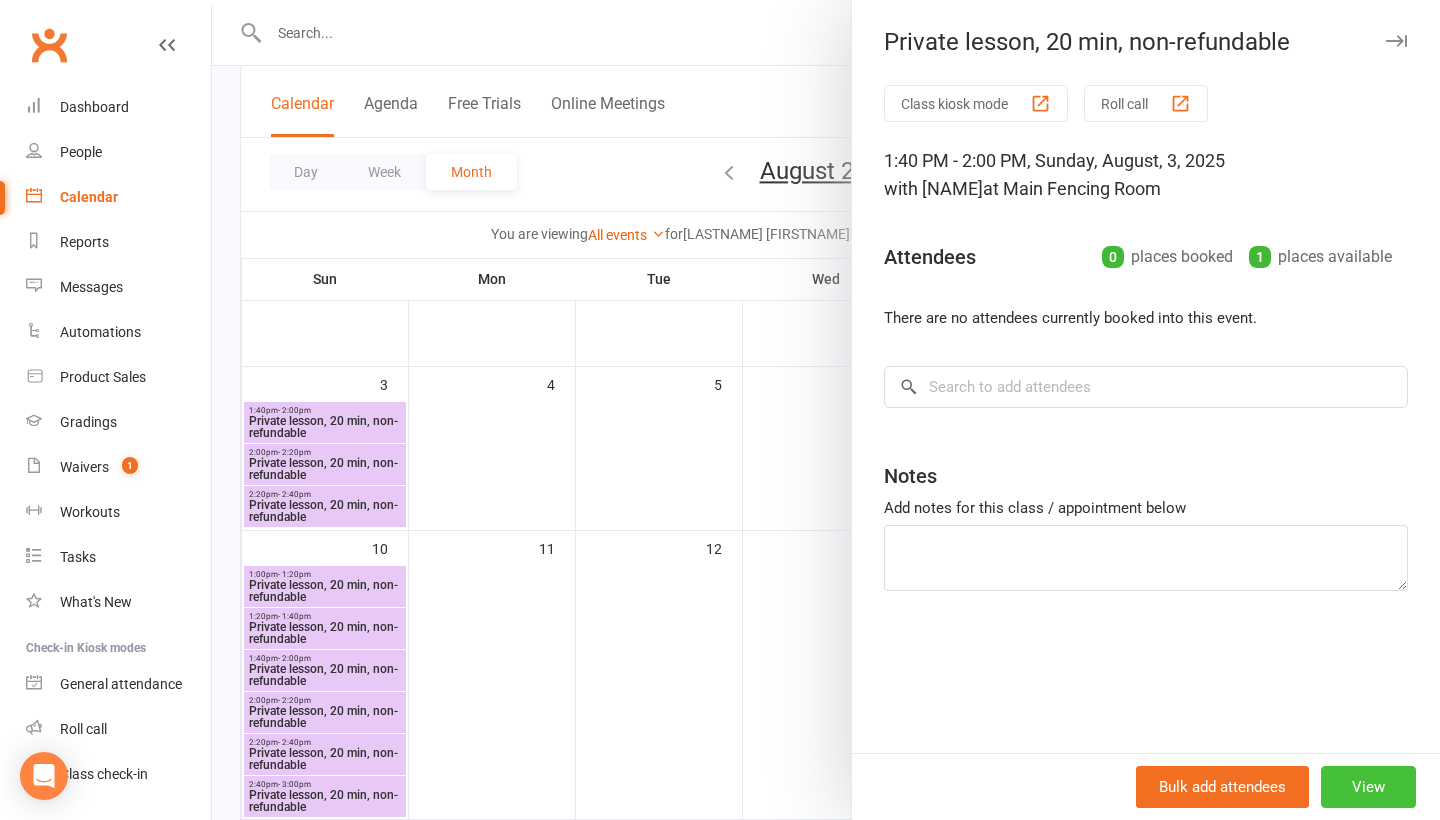 click on "View" at bounding box center [1368, 787] 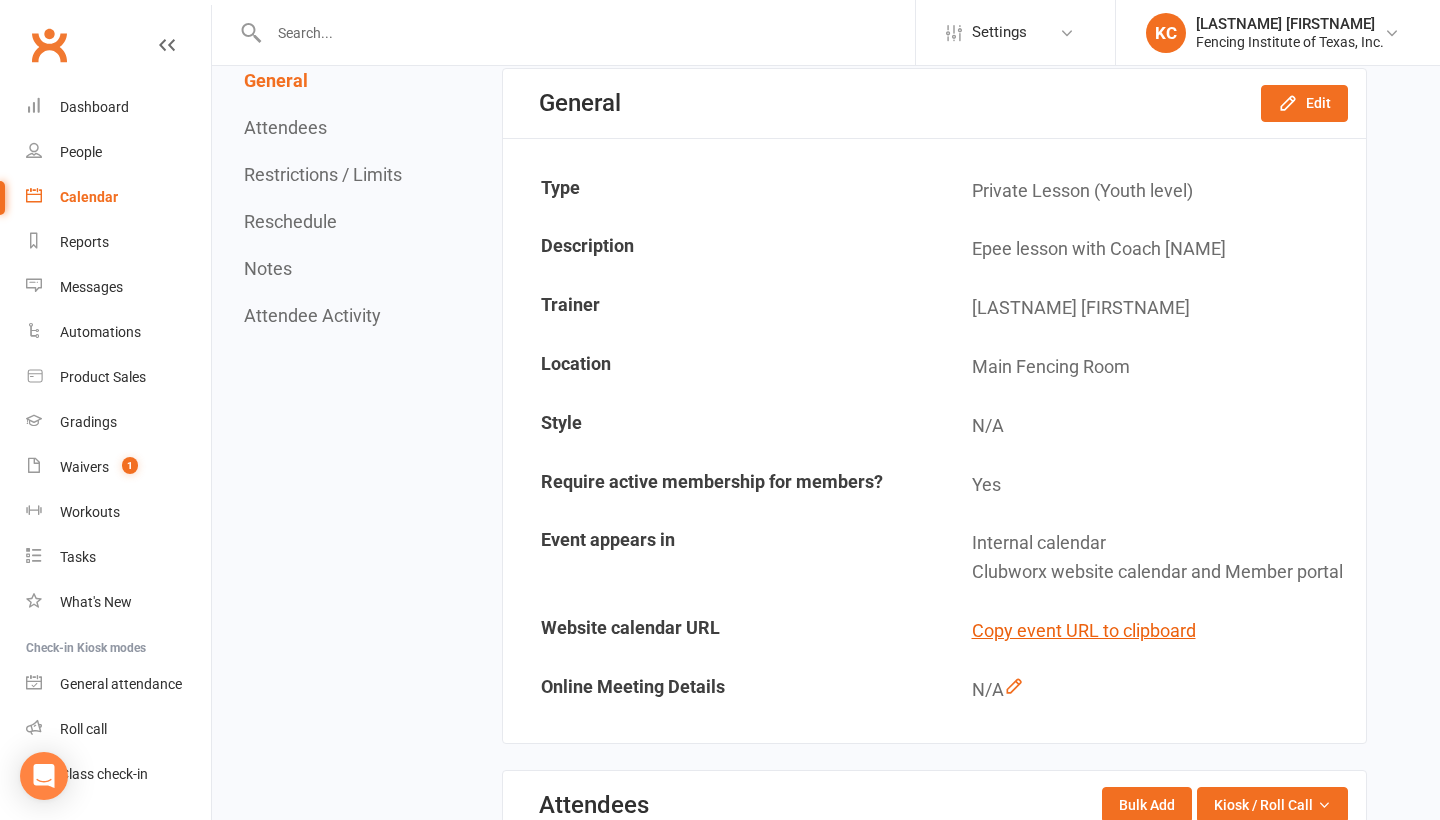 scroll, scrollTop: 0, scrollLeft: 0, axis: both 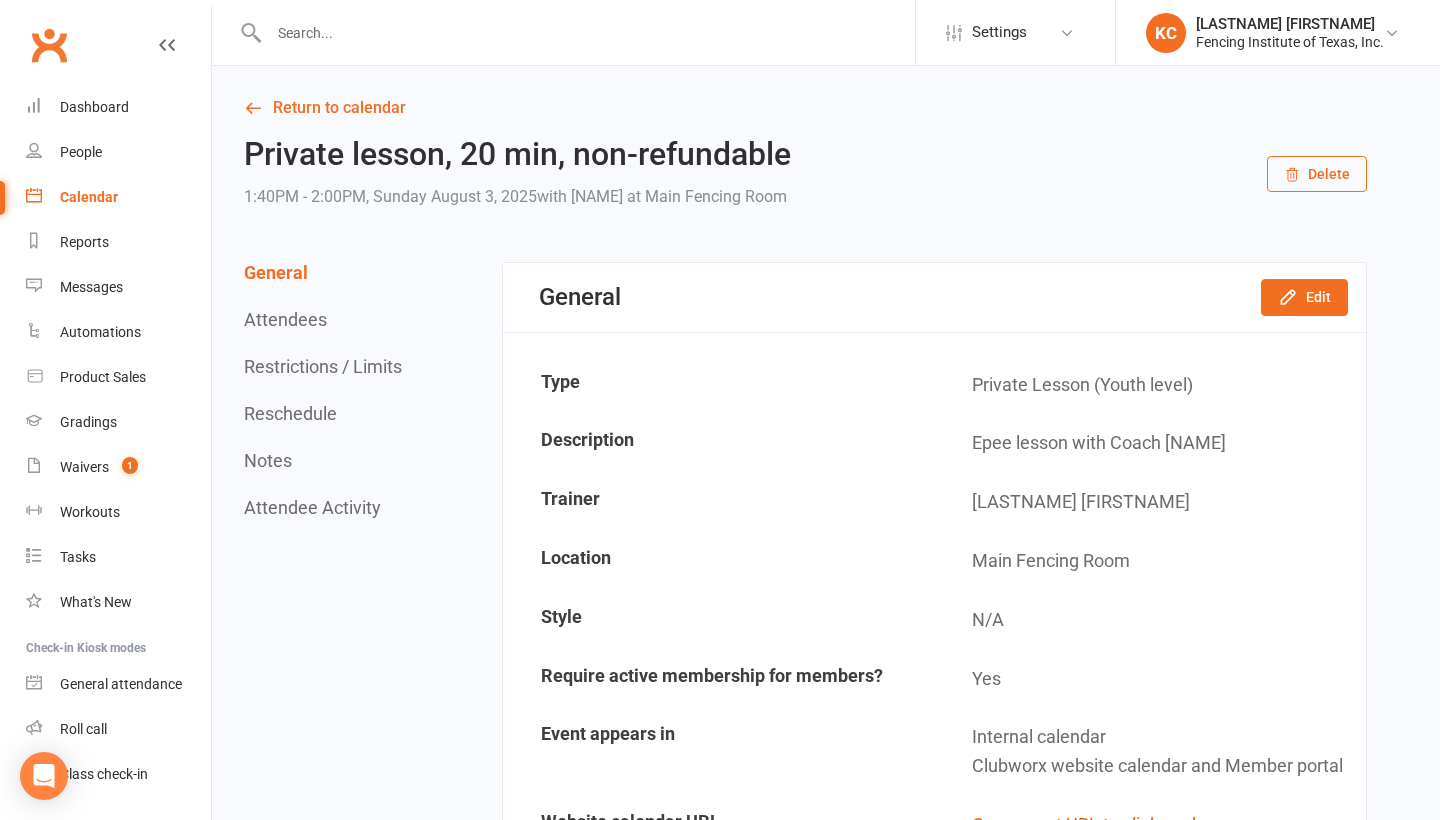 click on "Delete" at bounding box center (1317, 174) 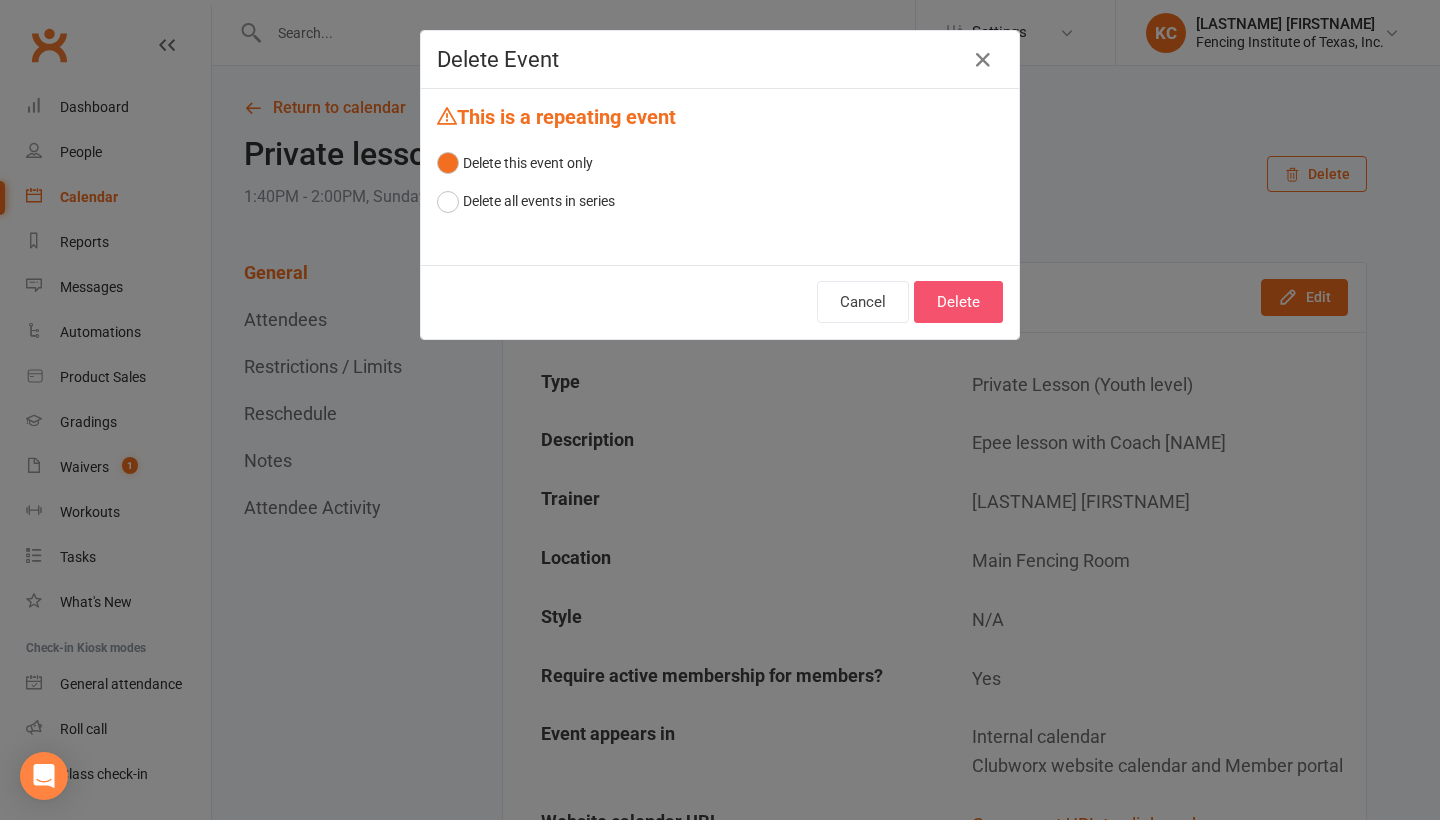 click on "Delete" at bounding box center [958, 302] 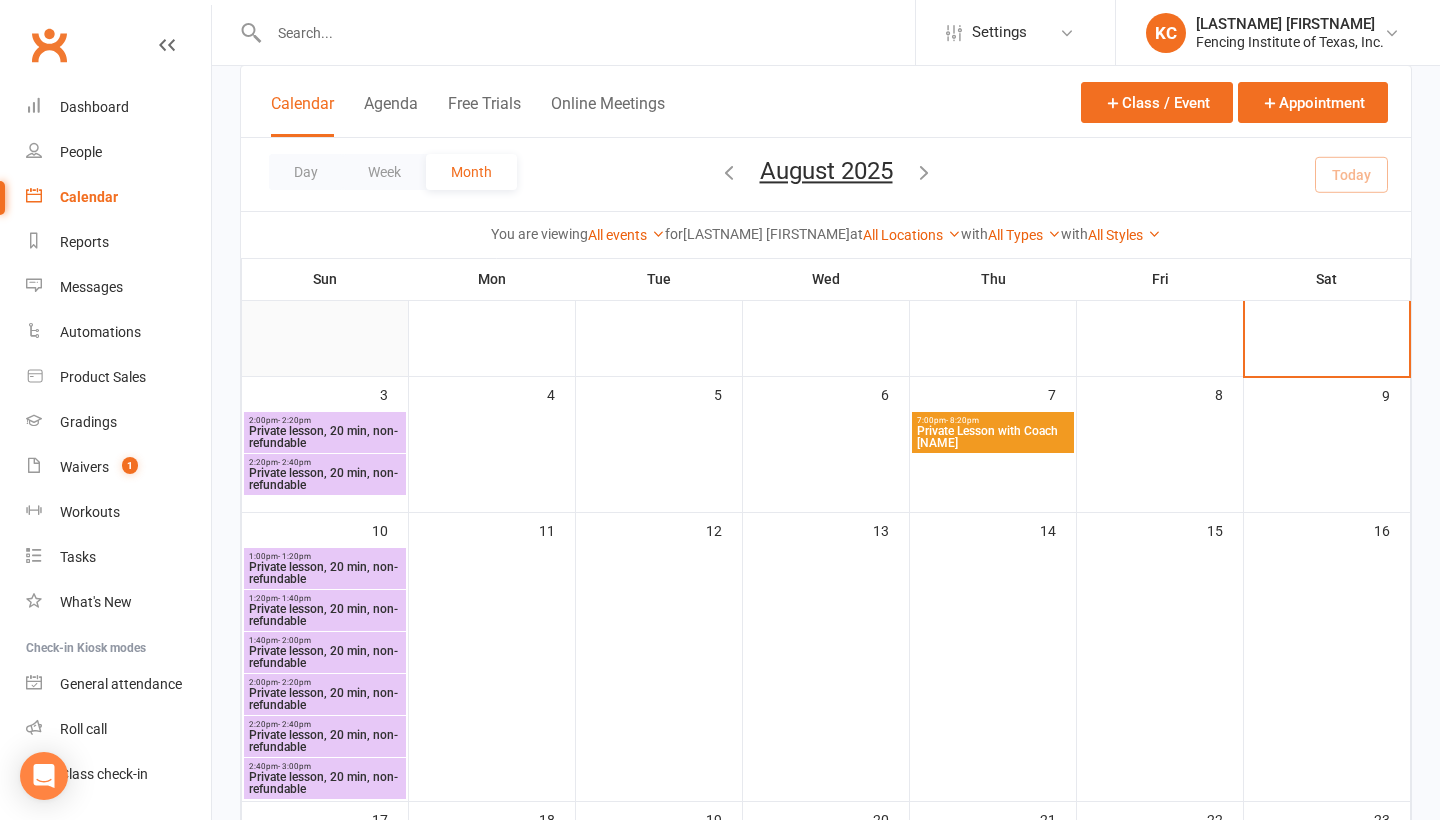 scroll, scrollTop: 185, scrollLeft: 0, axis: vertical 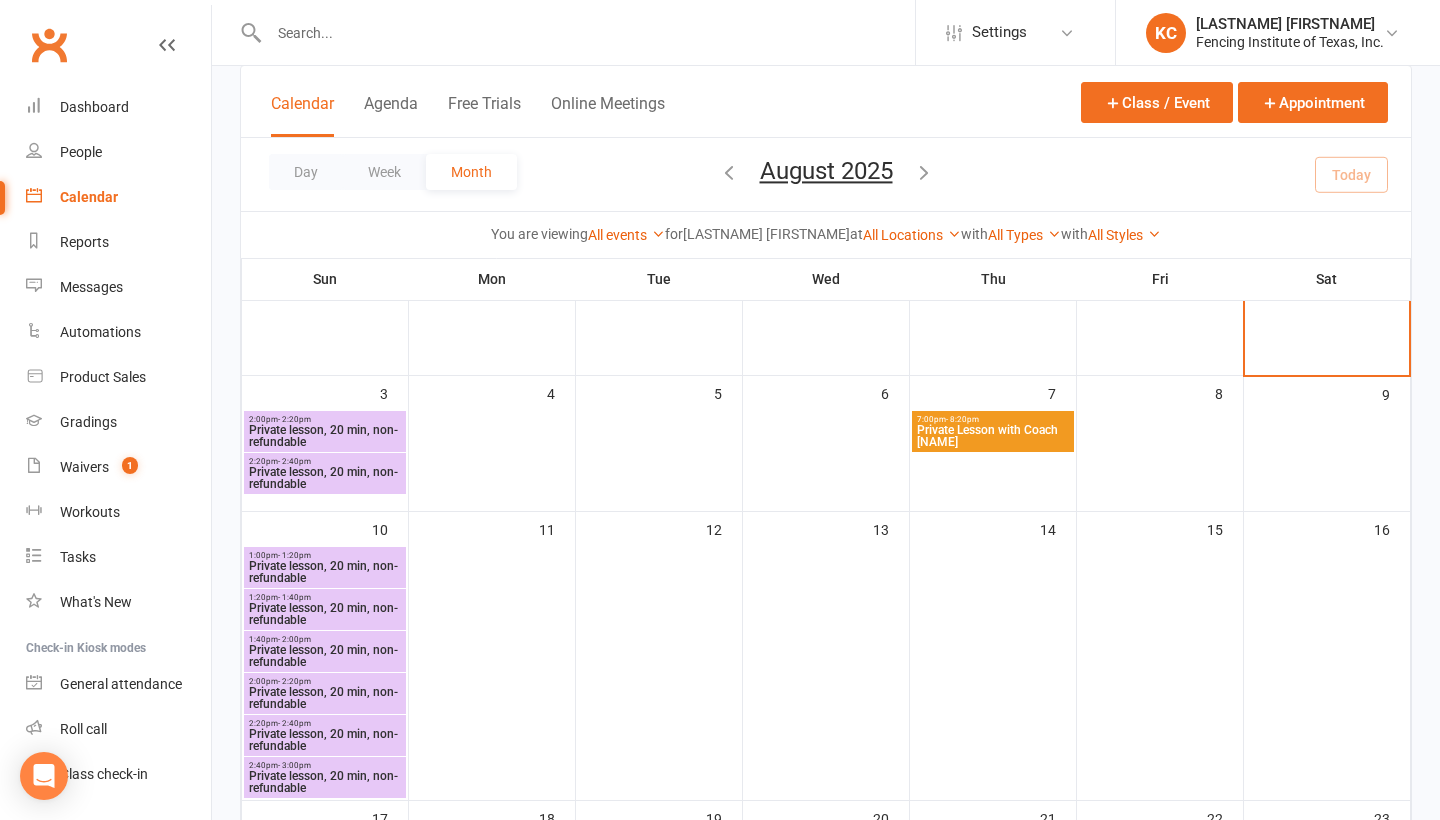 click on "2:00pm  - 2:20pm" at bounding box center (325, 419) 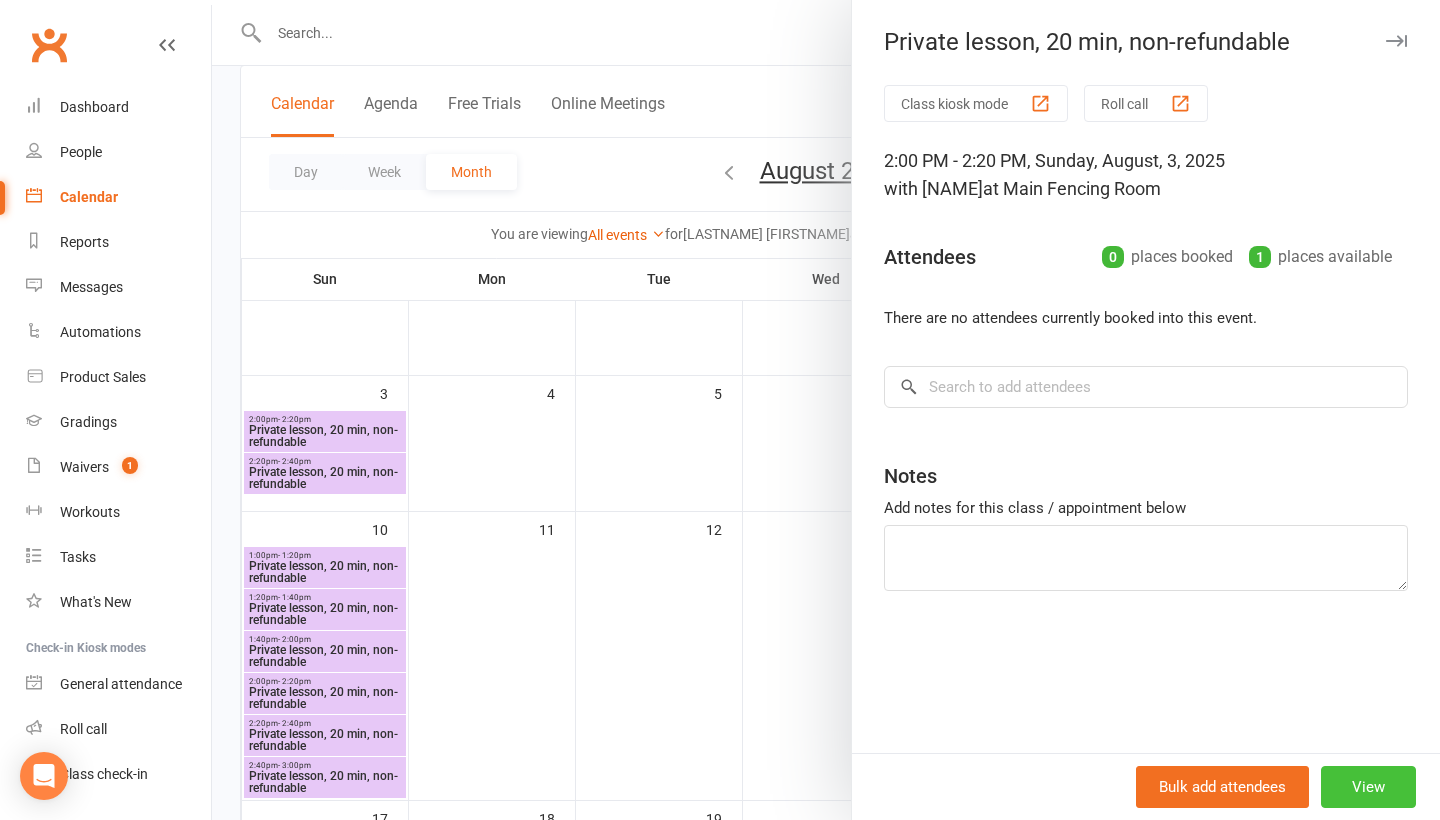 click on "View" at bounding box center (1368, 787) 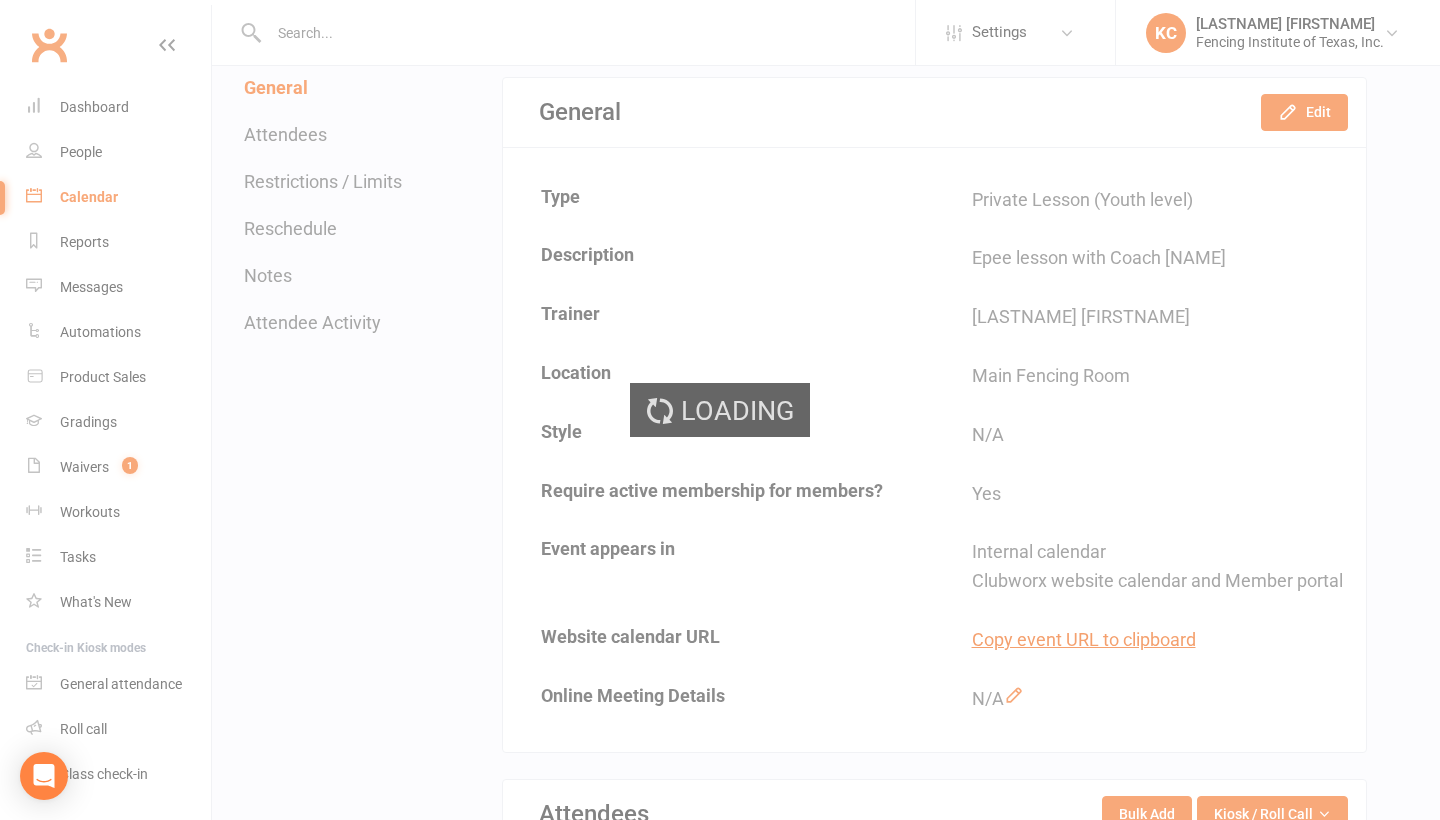 scroll, scrollTop: 0, scrollLeft: 0, axis: both 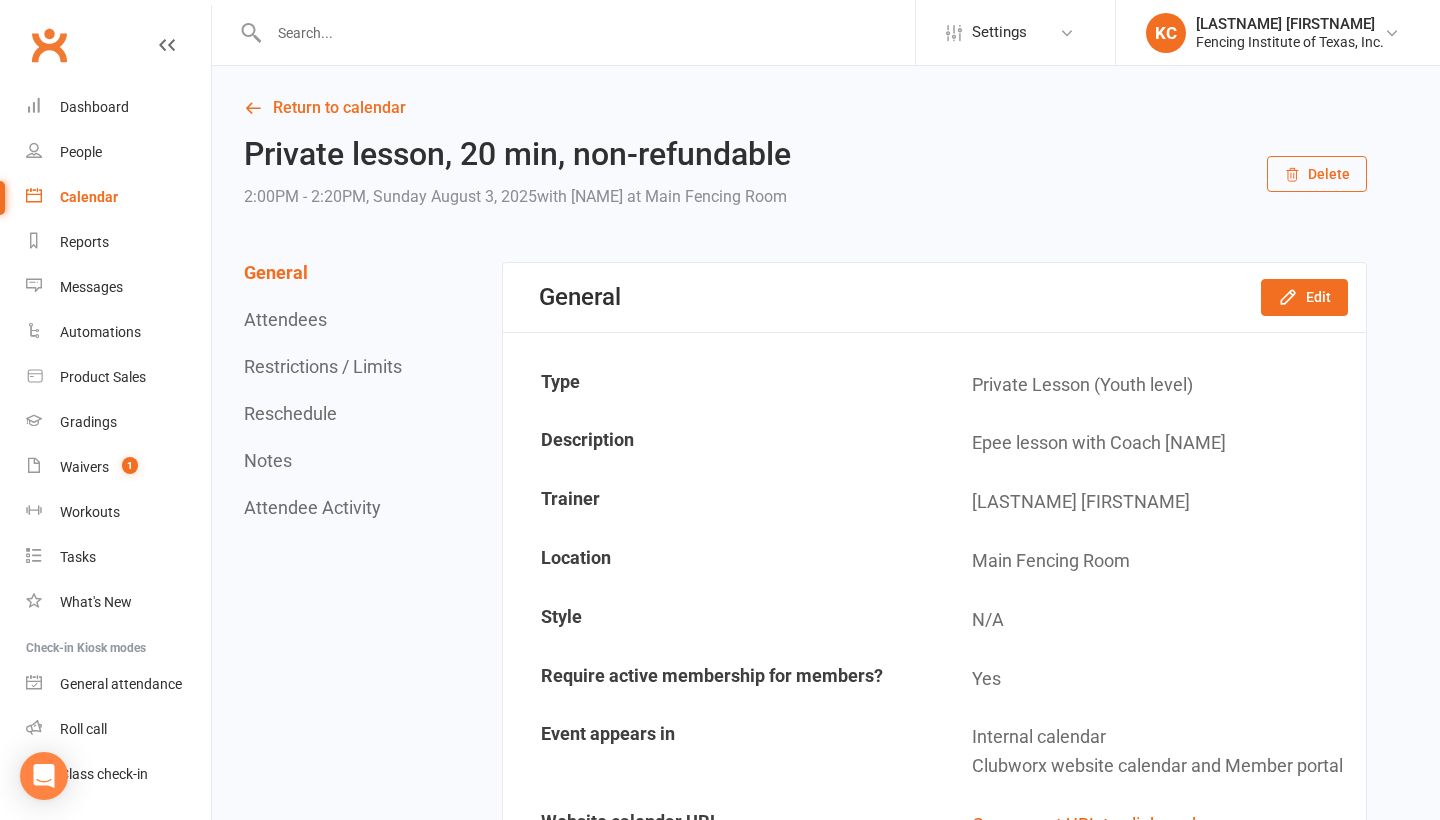 click on "Delete" at bounding box center [1317, 174] 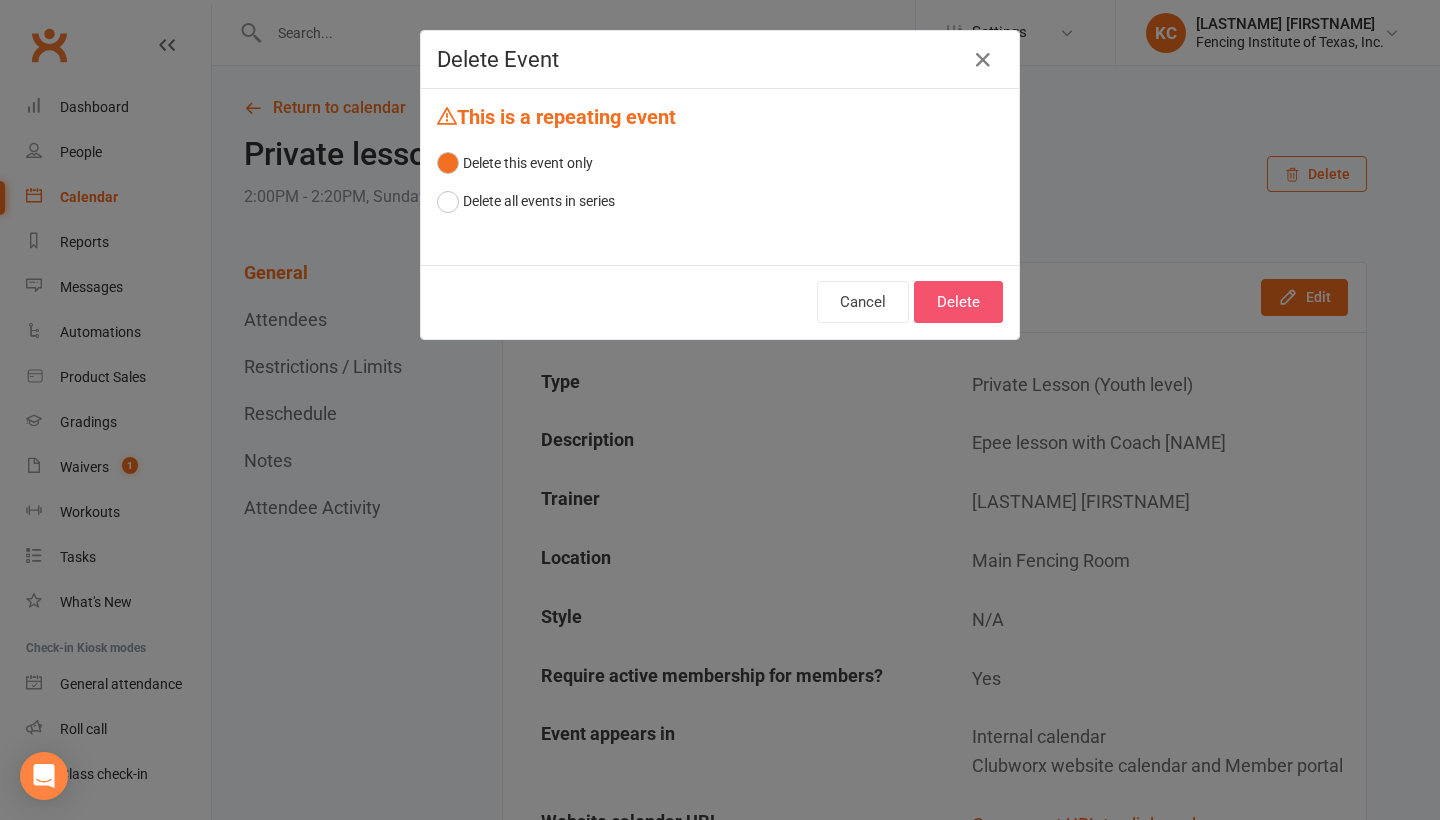 click on "Delete" at bounding box center [958, 302] 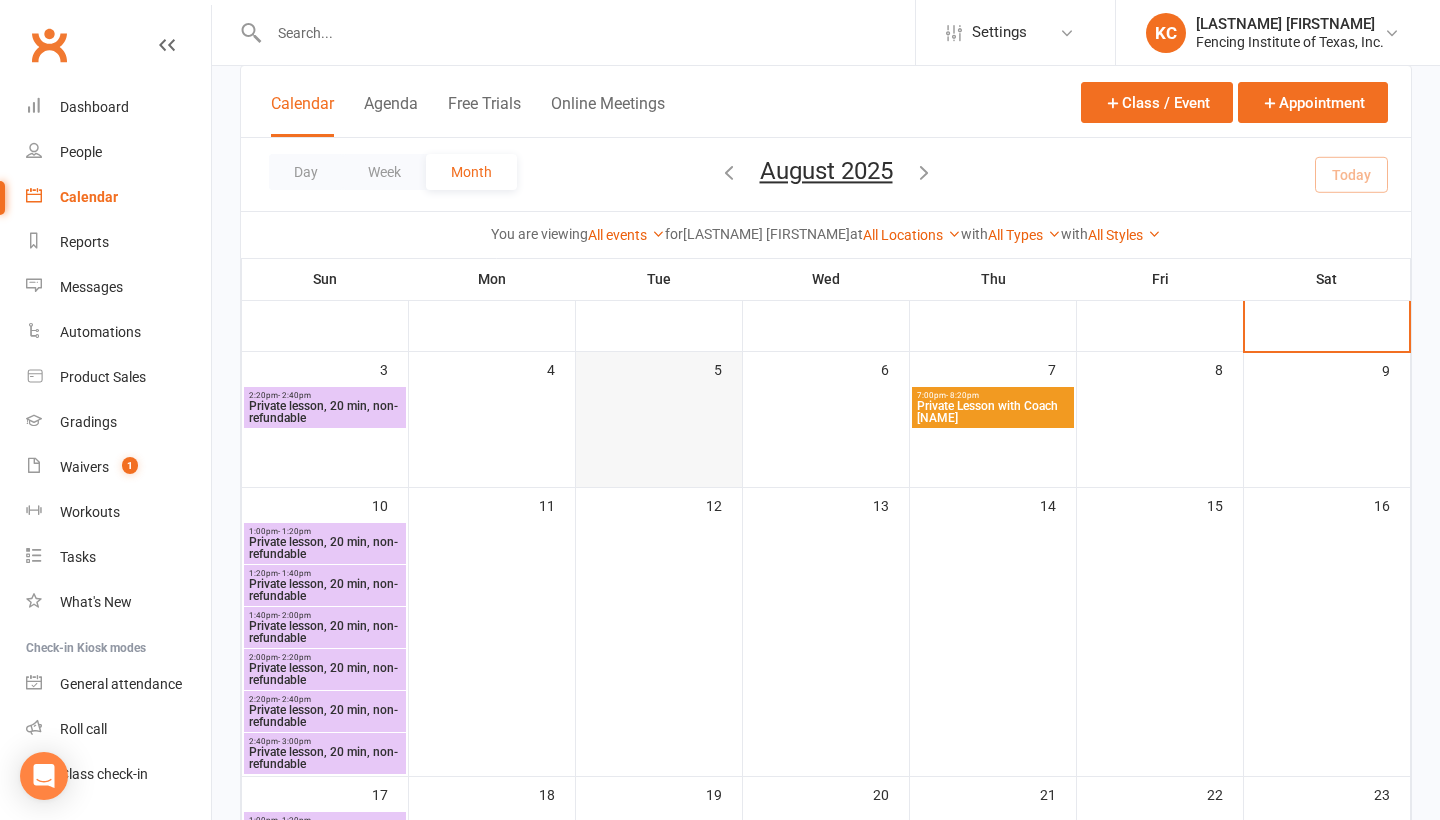 scroll, scrollTop: 212, scrollLeft: 0, axis: vertical 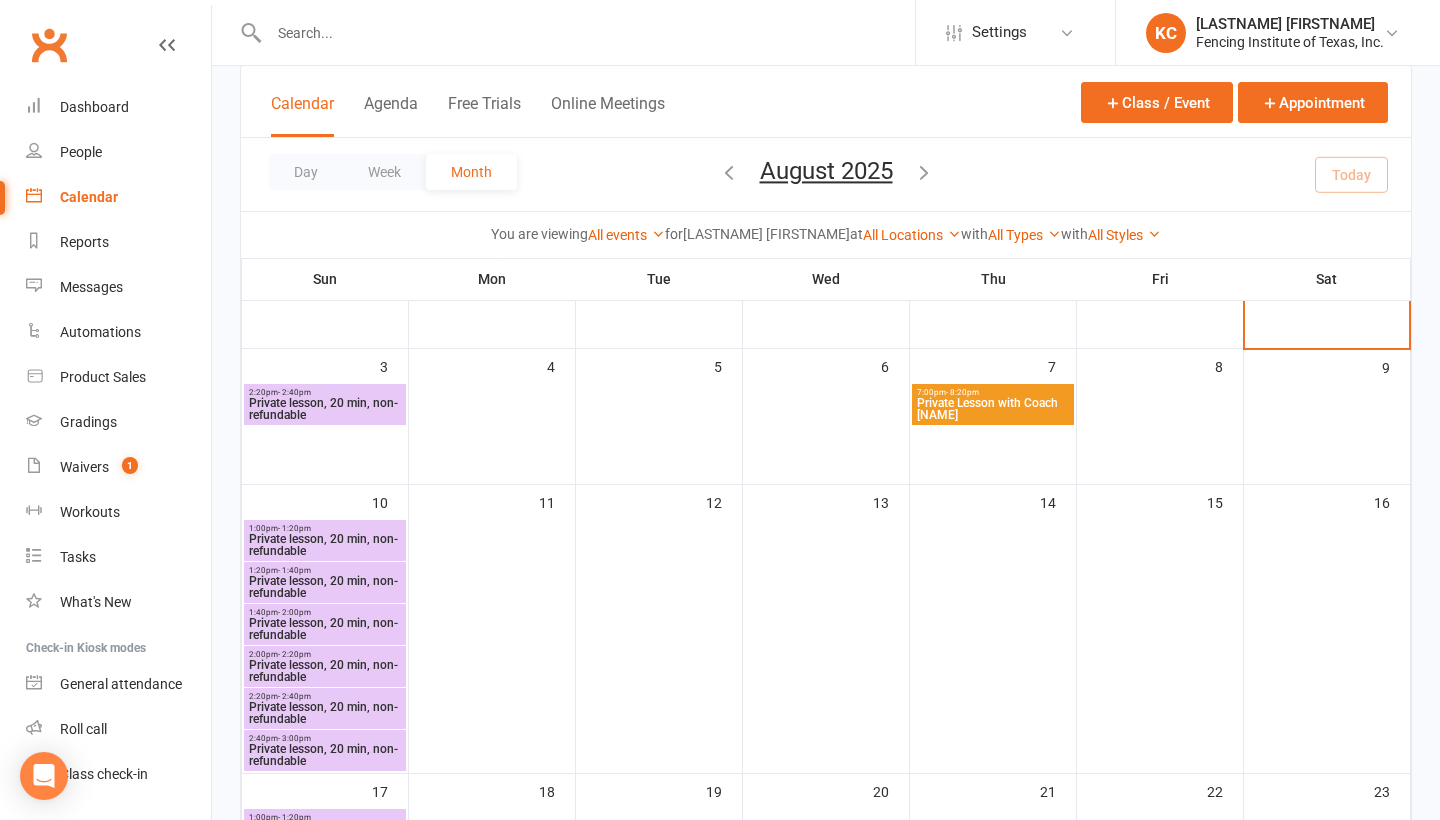 click on "Private lesson, 20 min, non-refundable" at bounding box center (325, 409) 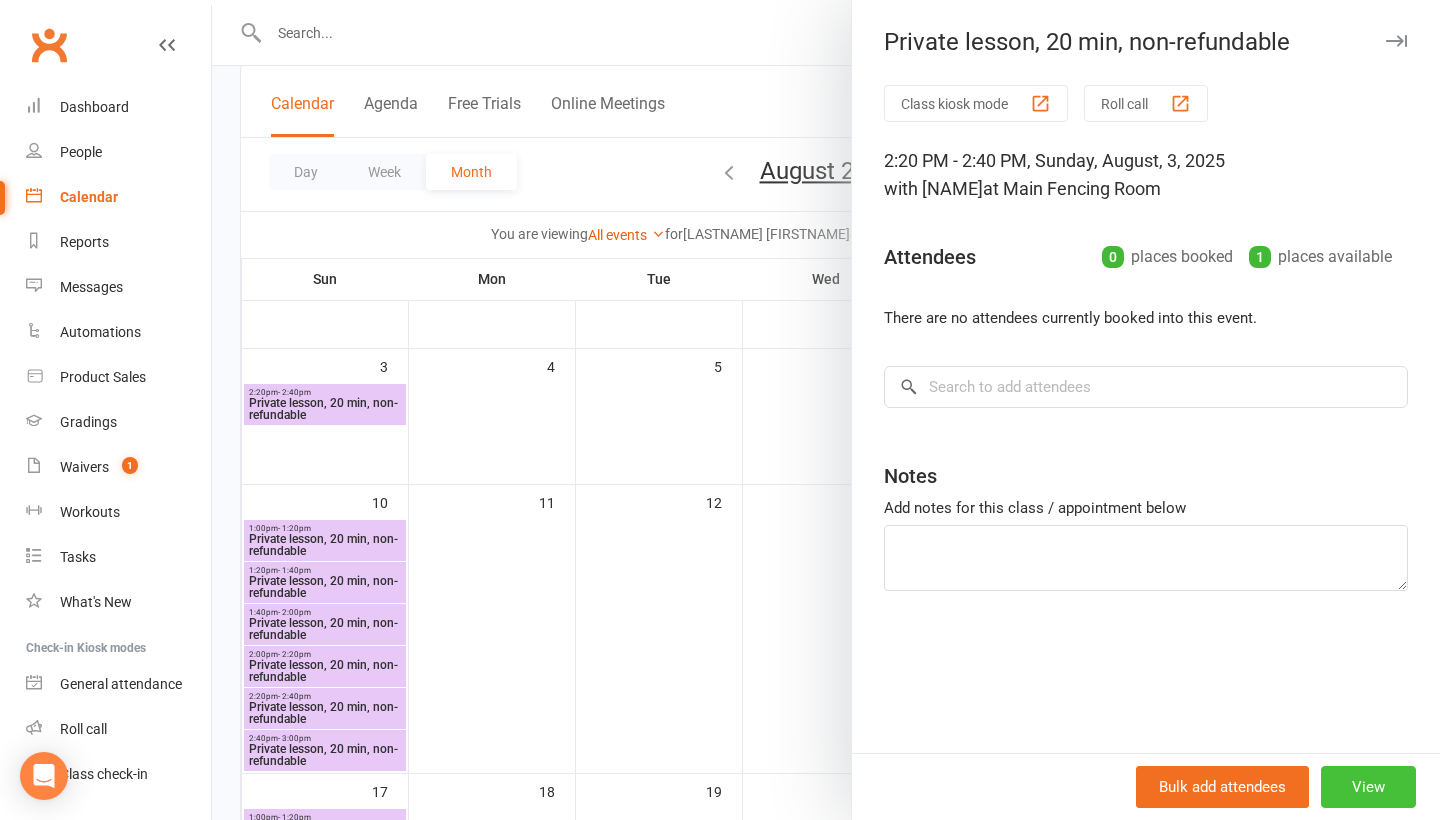 click on "View" at bounding box center (1368, 787) 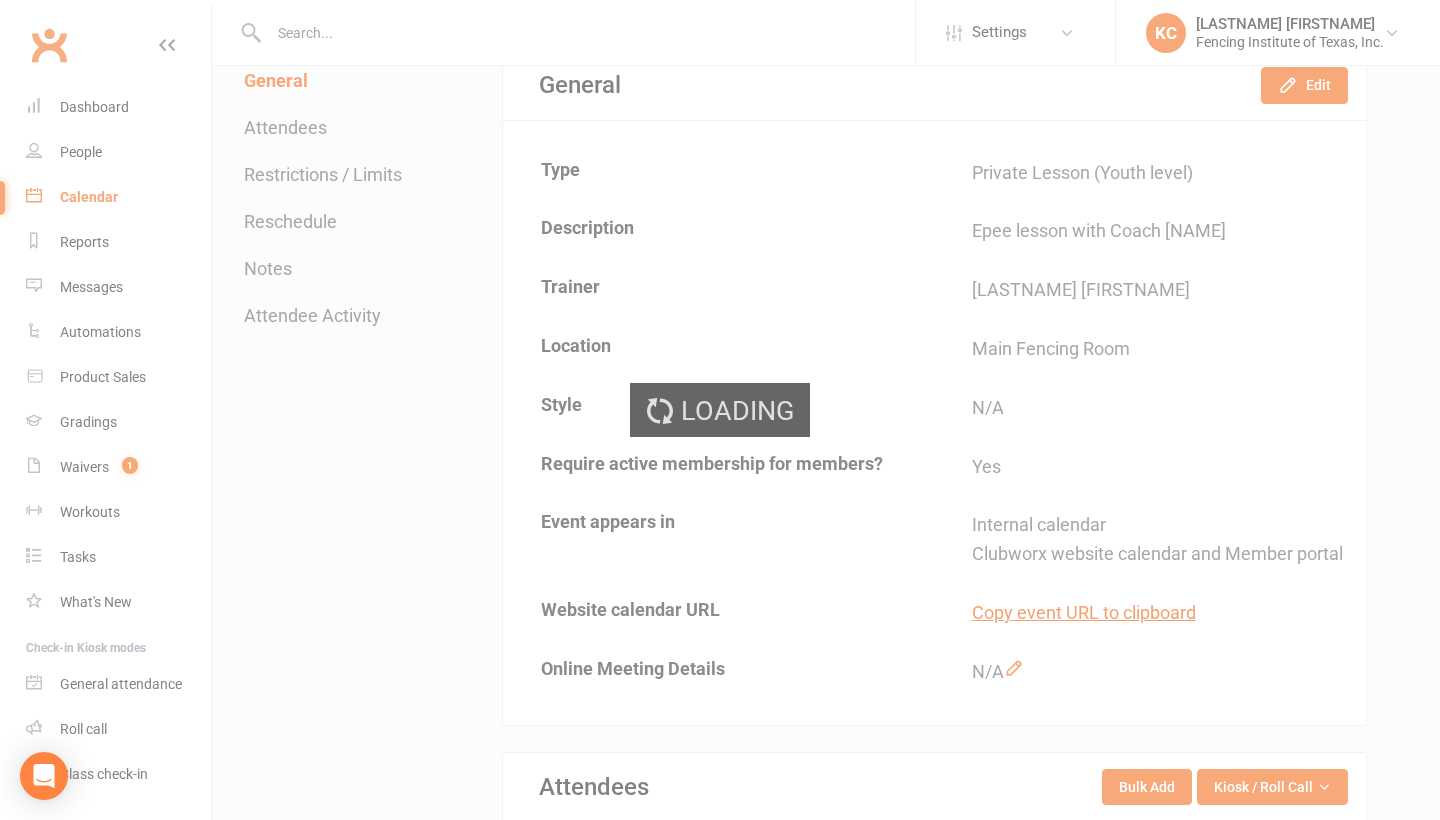 scroll, scrollTop: 0, scrollLeft: 0, axis: both 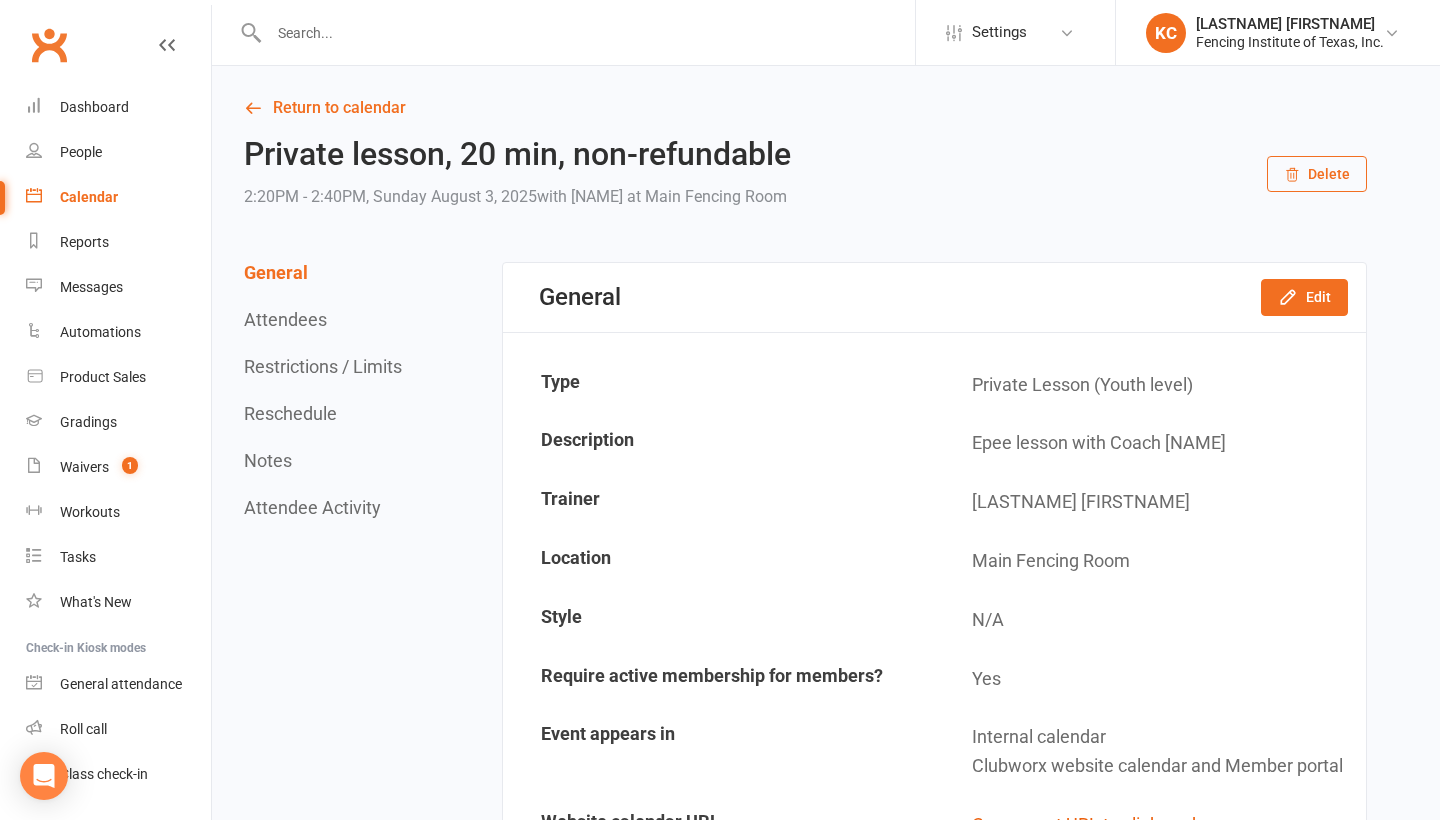 click on "Delete" at bounding box center (1317, 174) 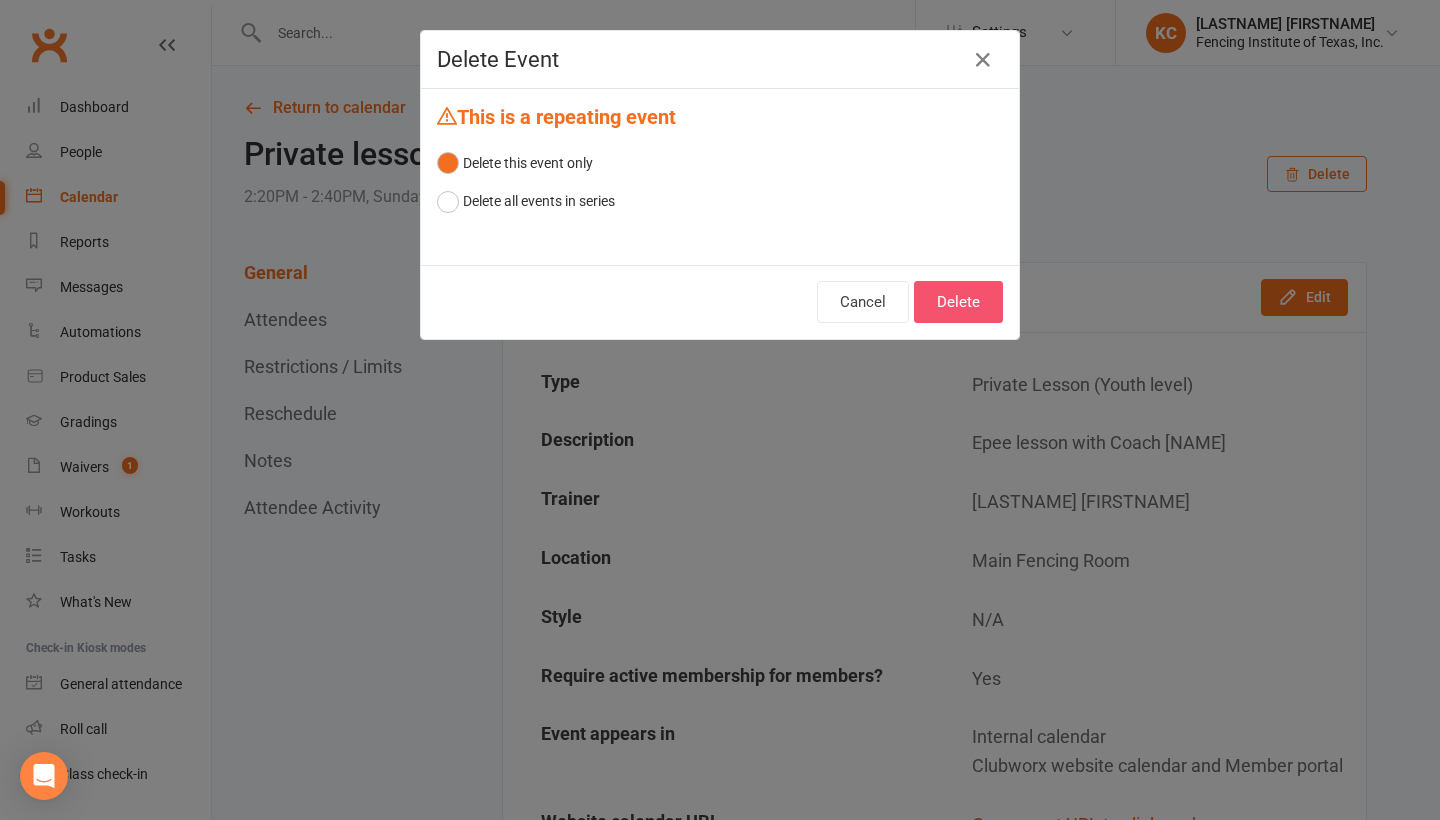 click on "Delete" at bounding box center [958, 302] 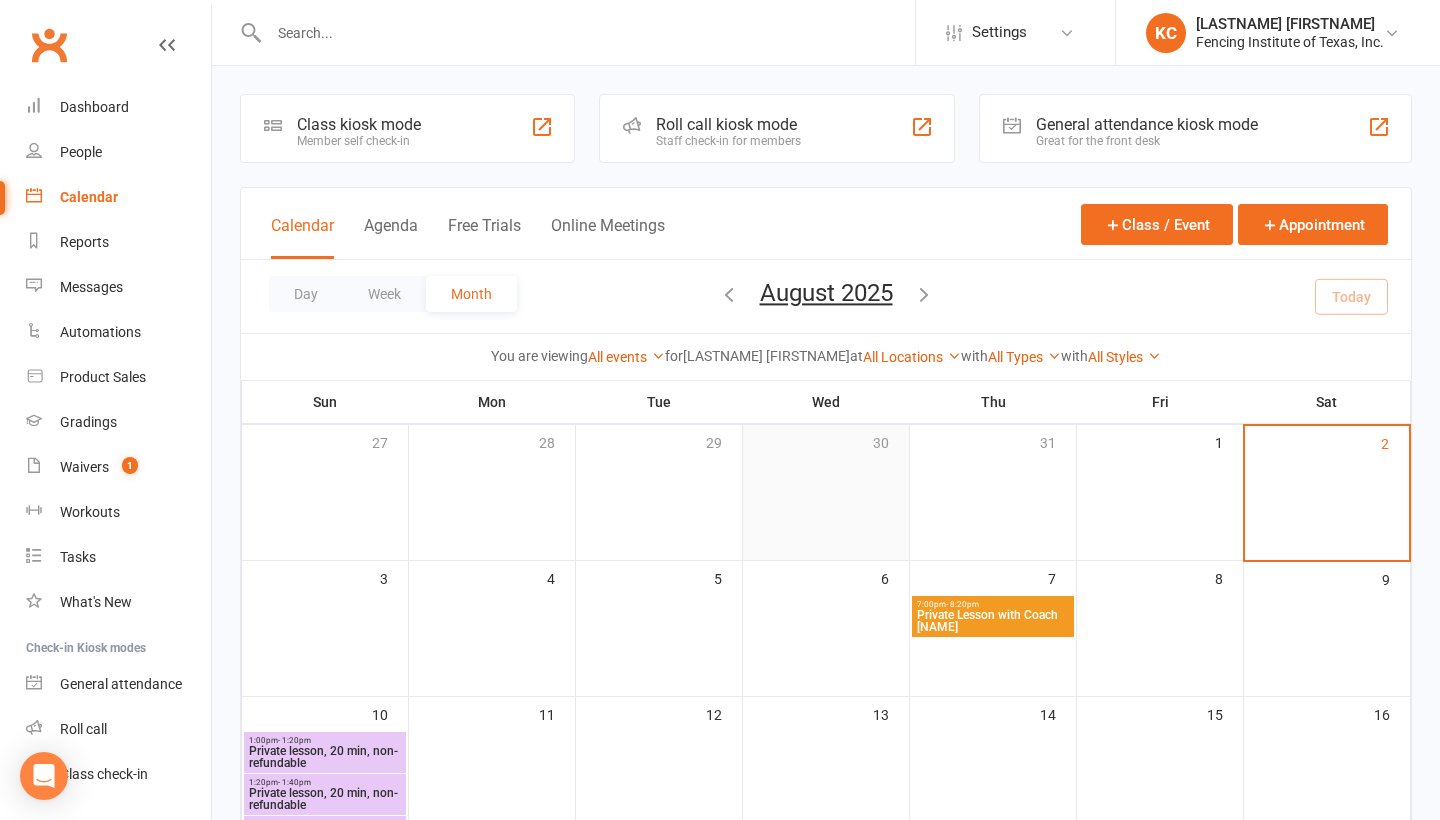 scroll, scrollTop: 38, scrollLeft: 0, axis: vertical 